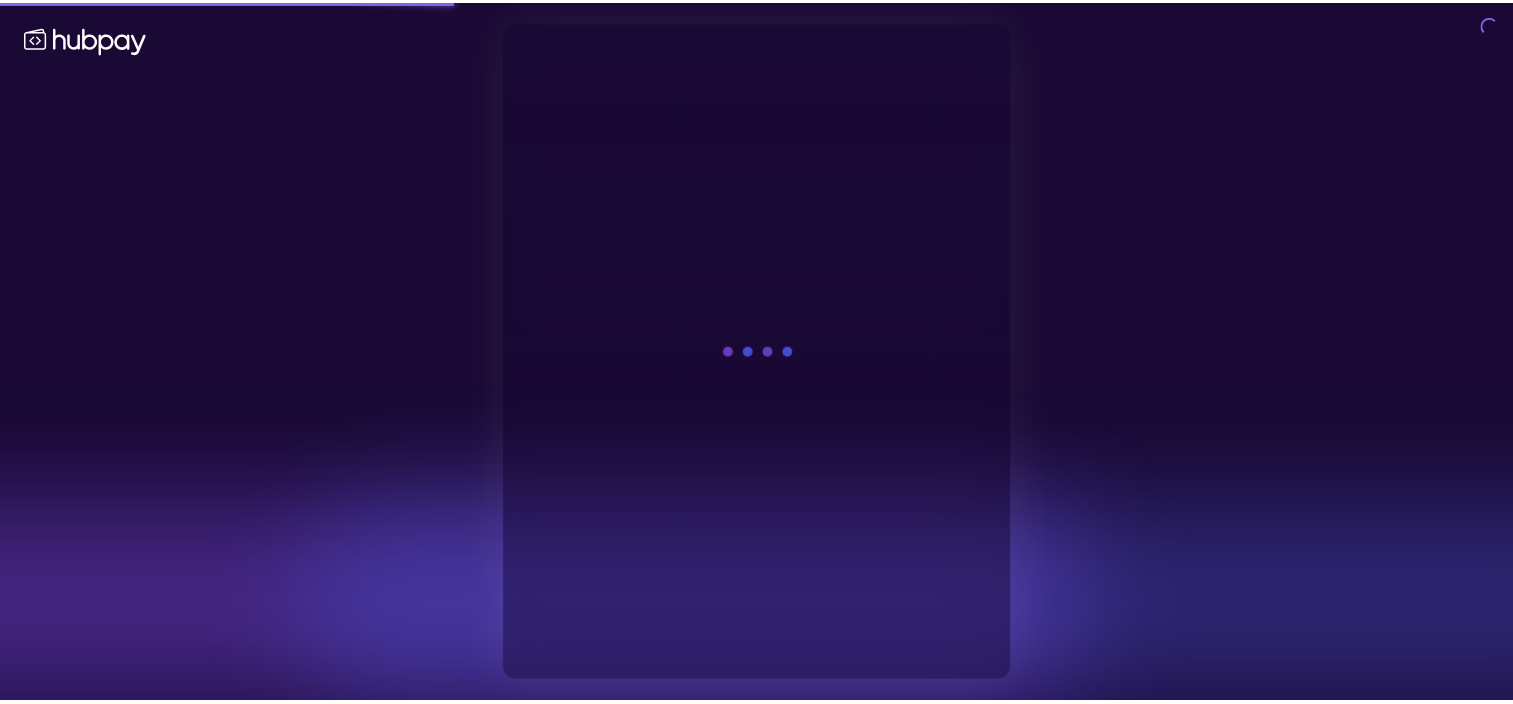 scroll, scrollTop: 0, scrollLeft: 0, axis: both 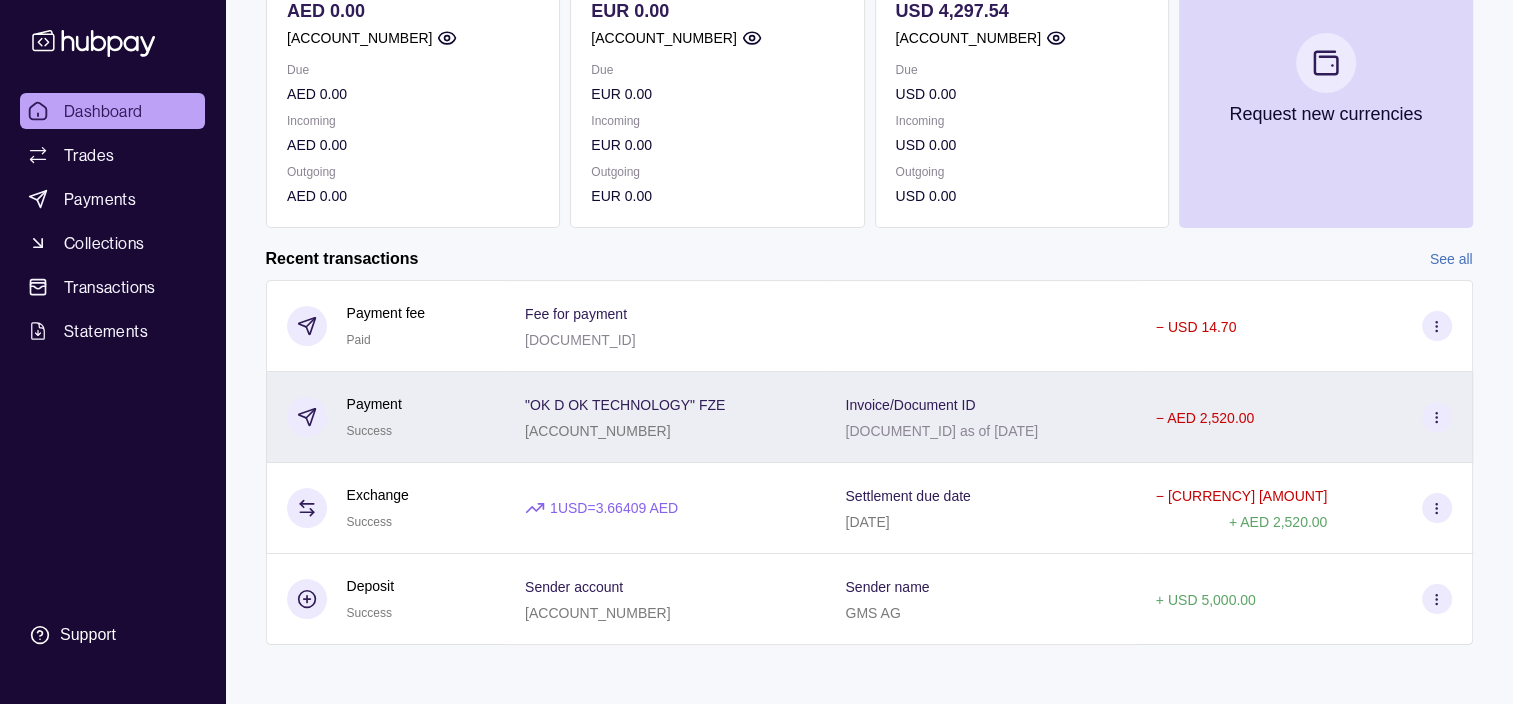 click at bounding box center [1437, 417] 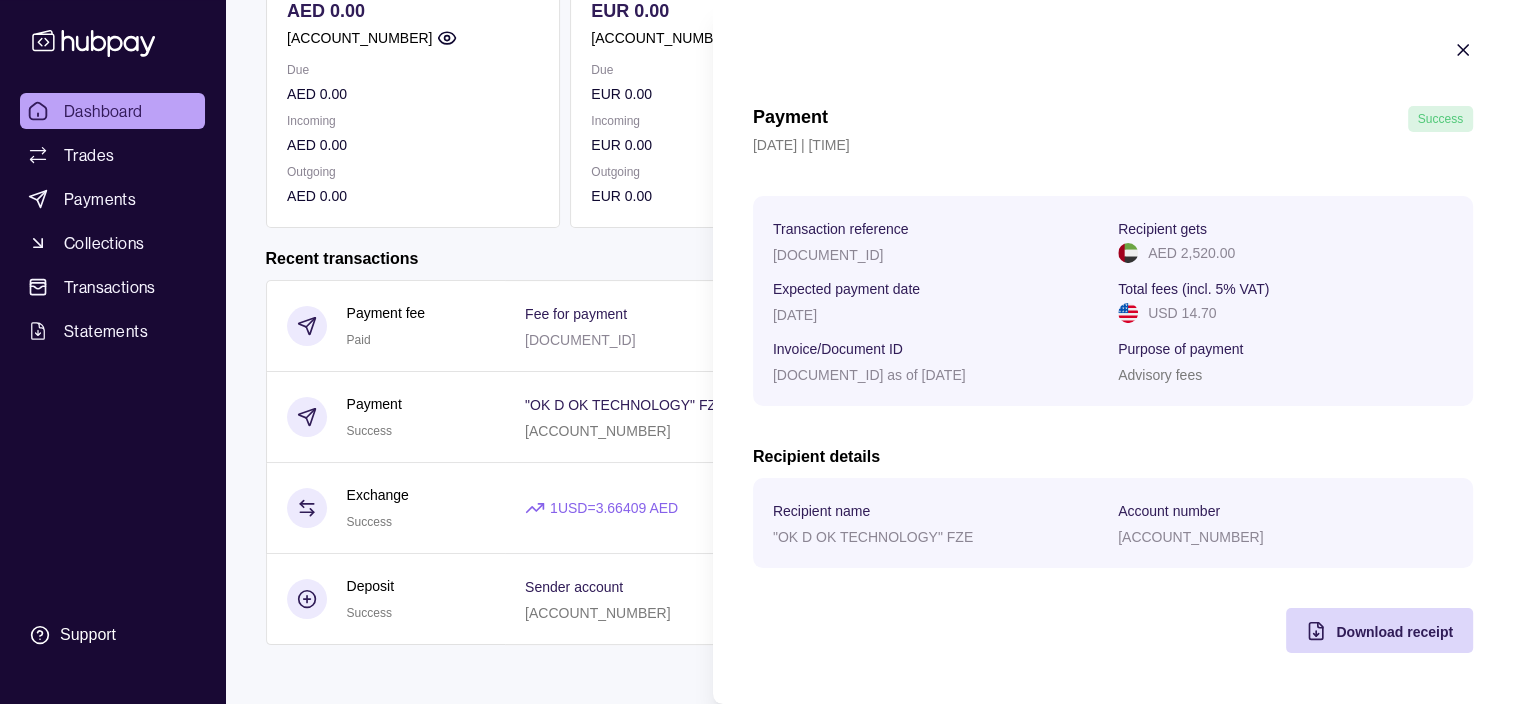 drag, startPoint x: 1453, startPoint y: 52, endPoint x: 1383, endPoint y: 79, distance: 75.026665 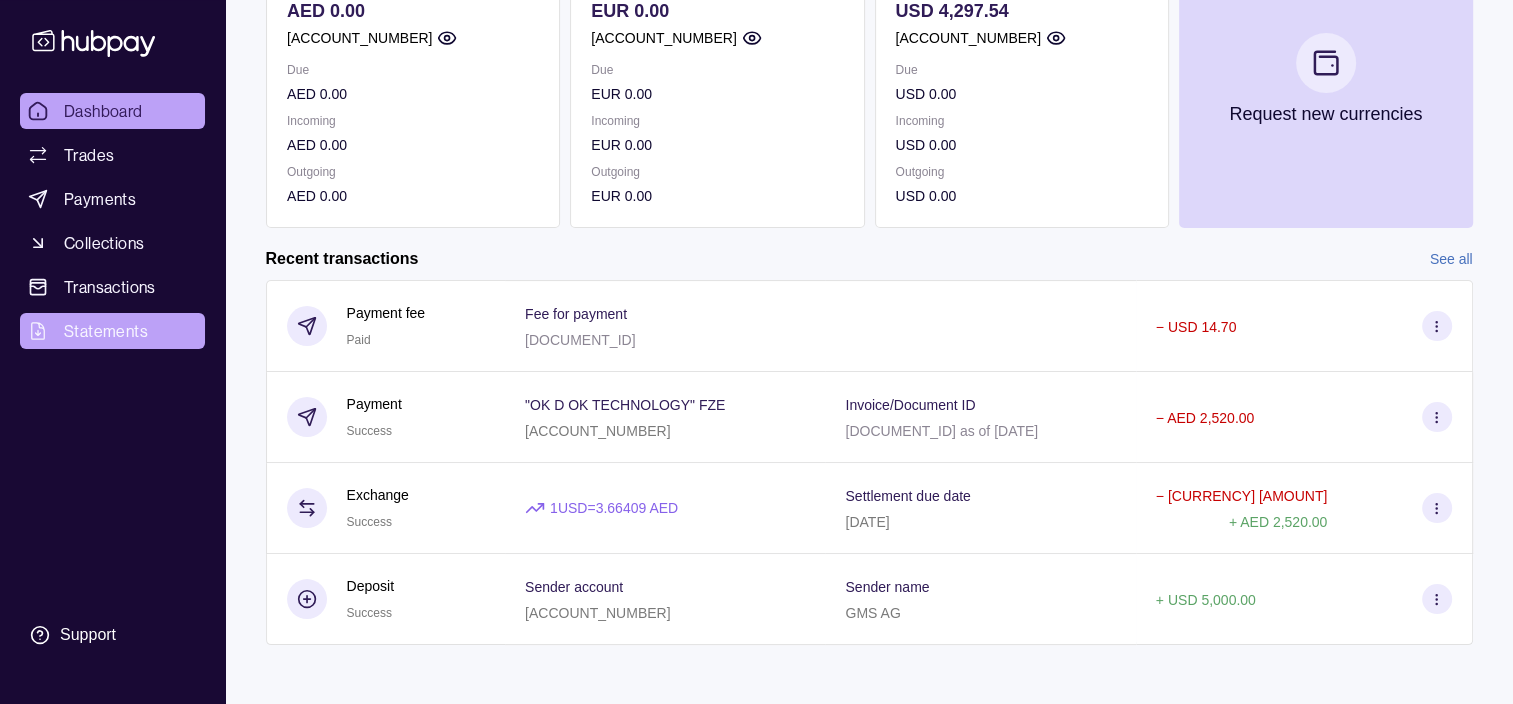 click on "Statements" at bounding box center [106, 331] 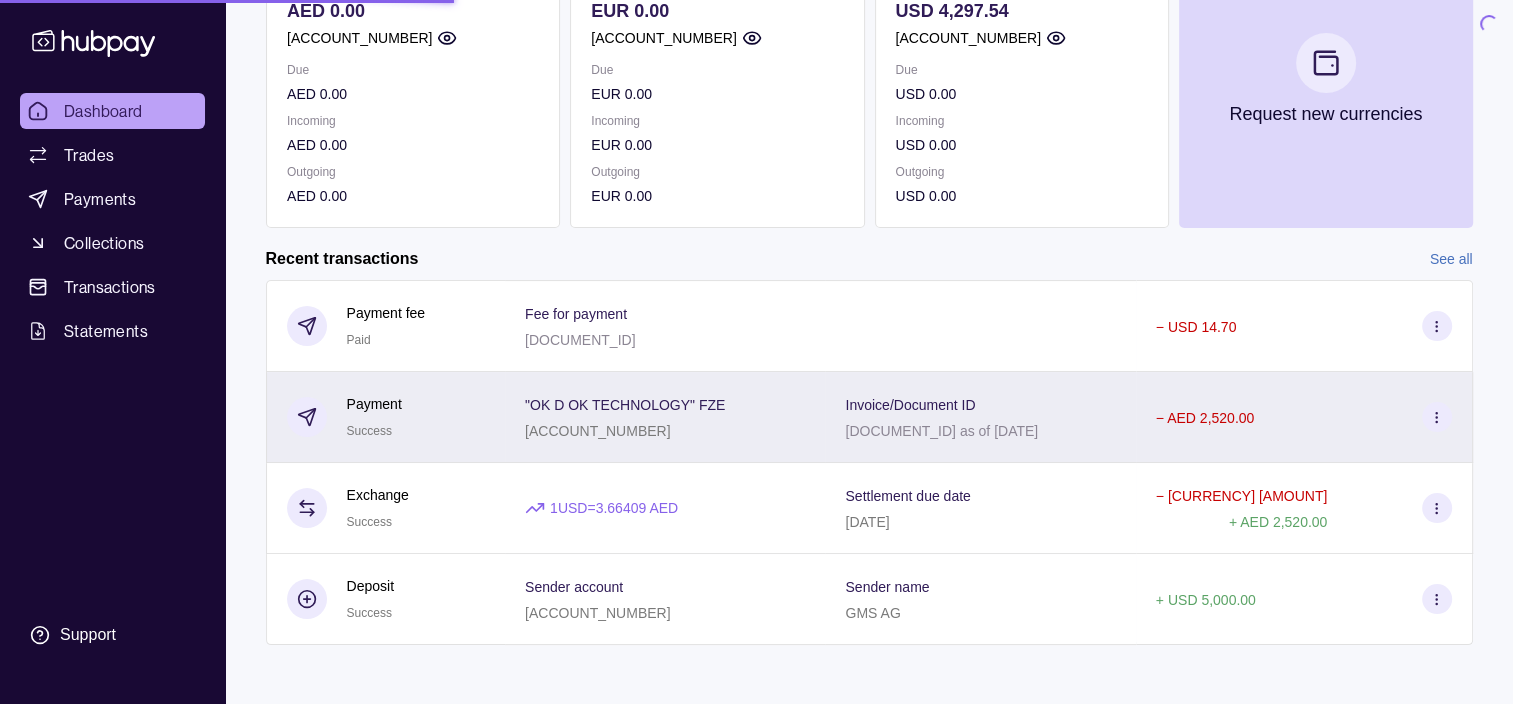 scroll, scrollTop: 0, scrollLeft: 0, axis: both 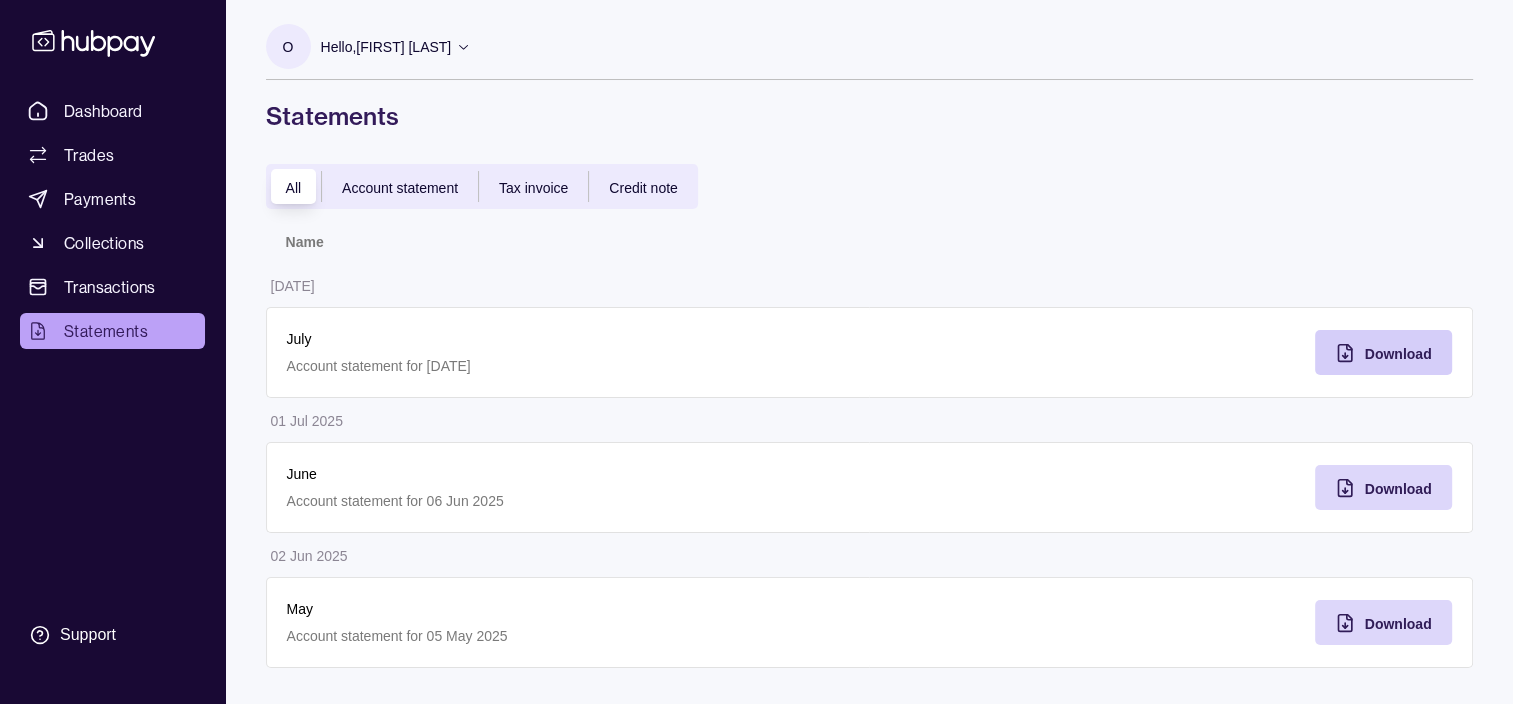 click on "Download" at bounding box center [1398, 354] 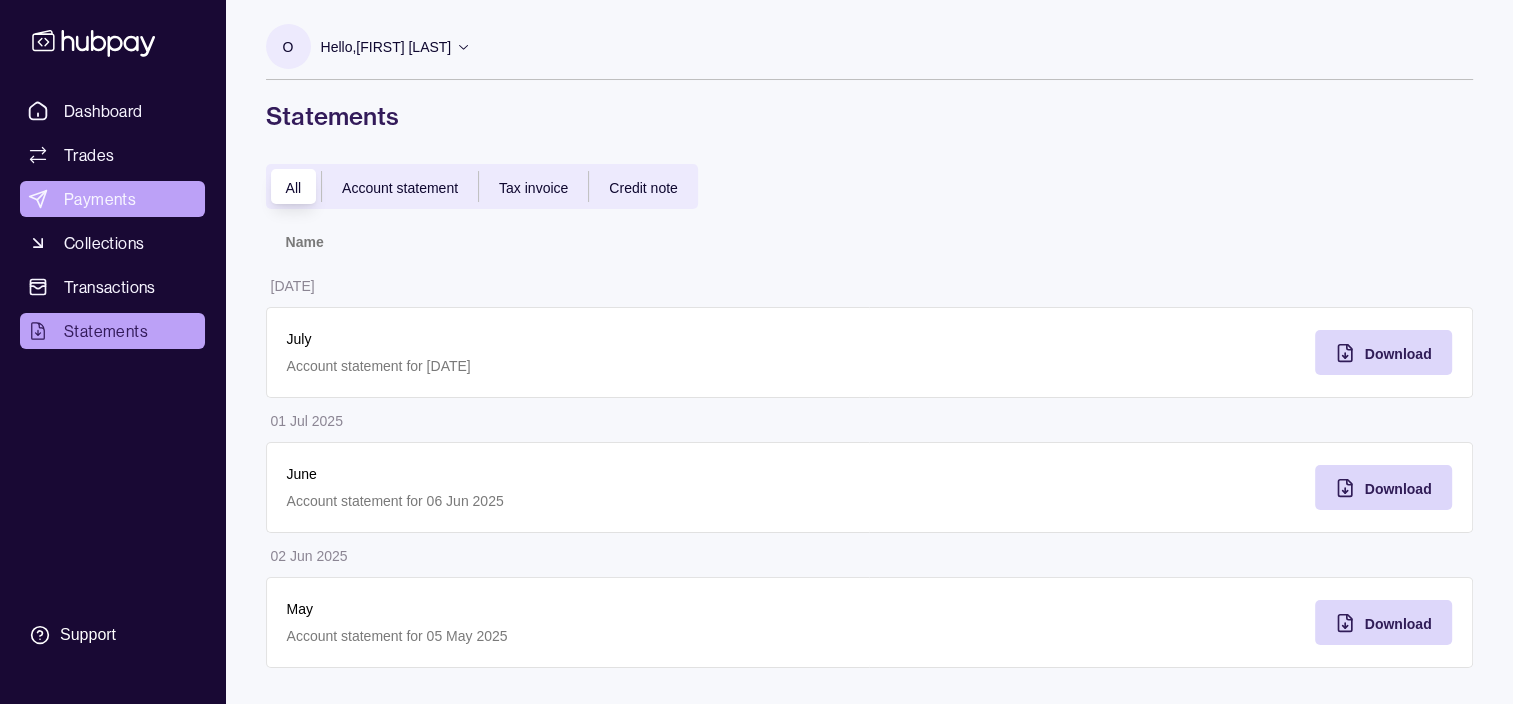 click on "Payments" at bounding box center [100, 199] 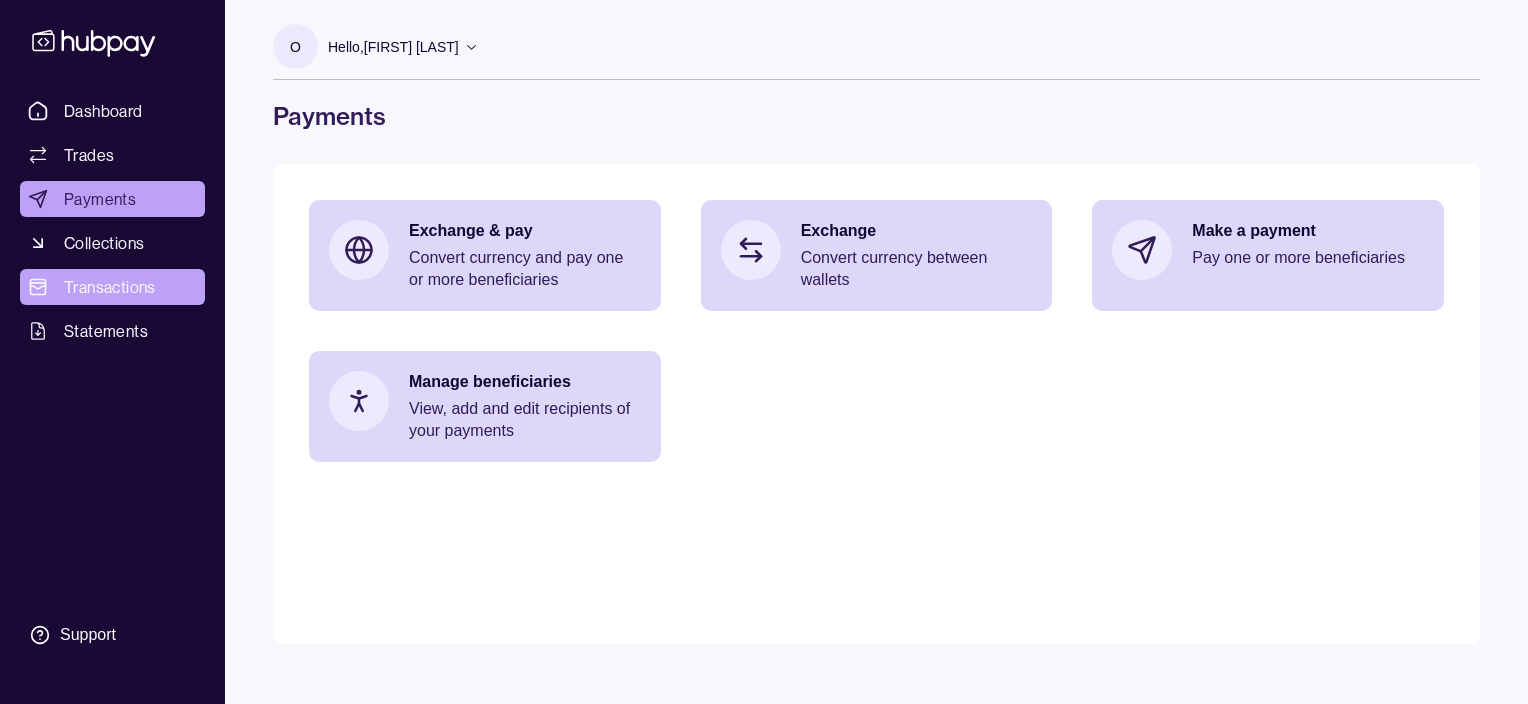 click on "Transactions" at bounding box center (110, 287) 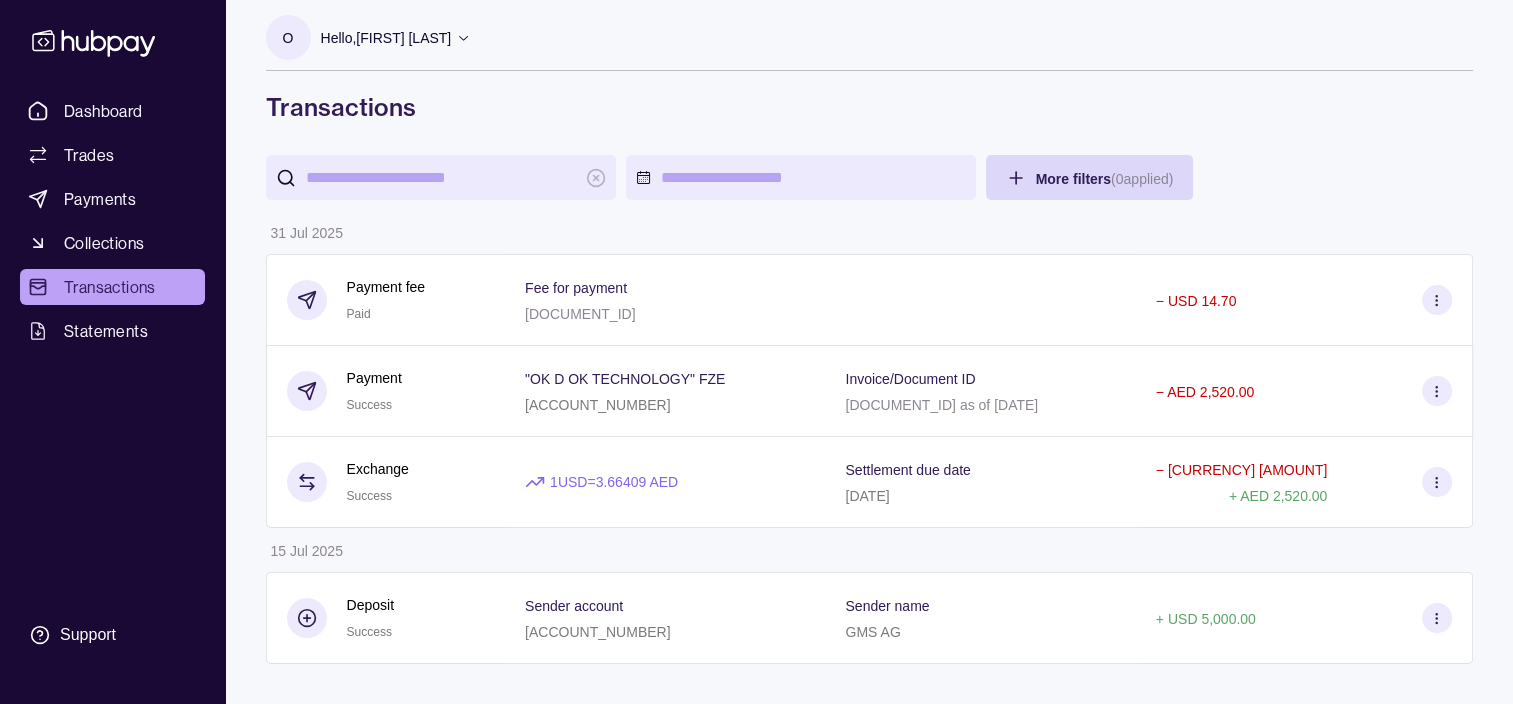 scroll, scrollTop: 12, scrollLeft: 0, axis: vertical 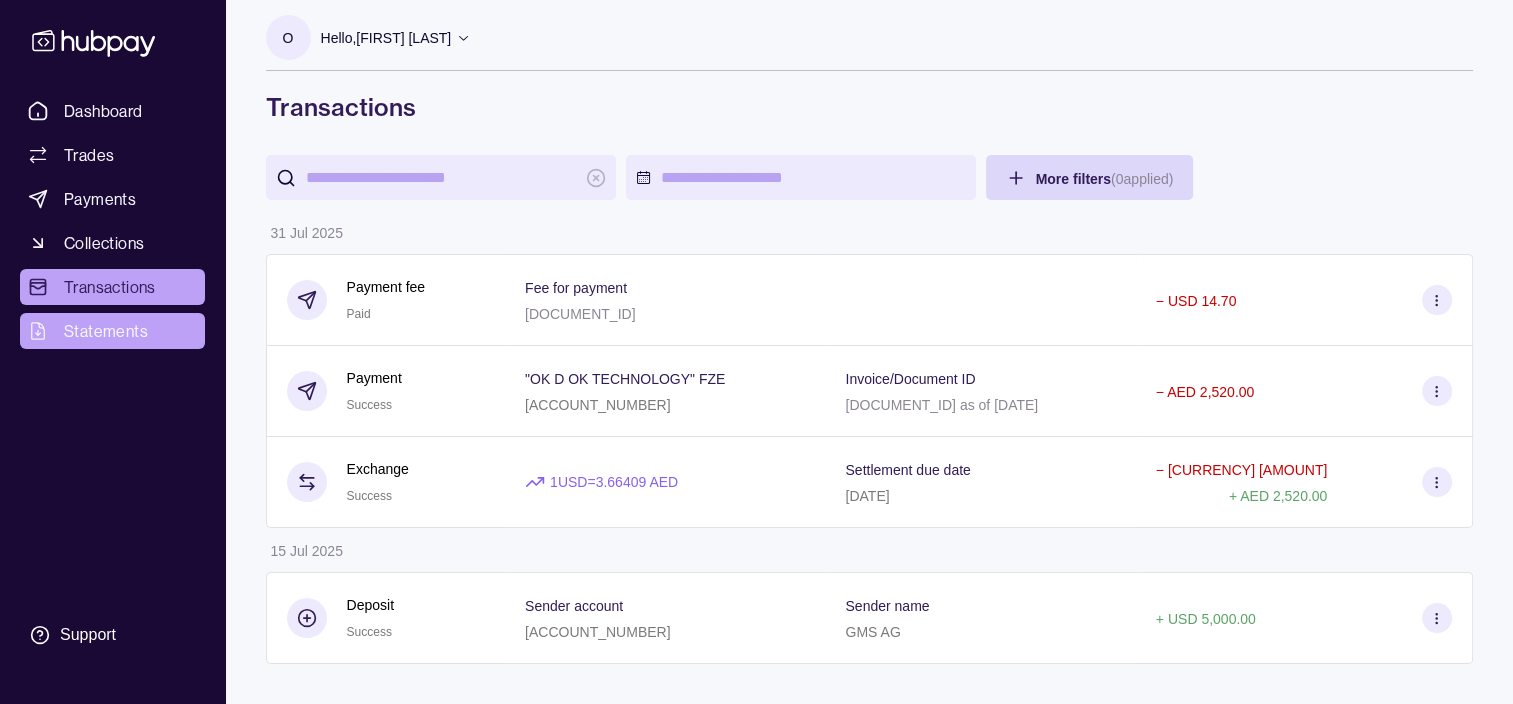 click on "Statements" at bounding box center [106, 331] 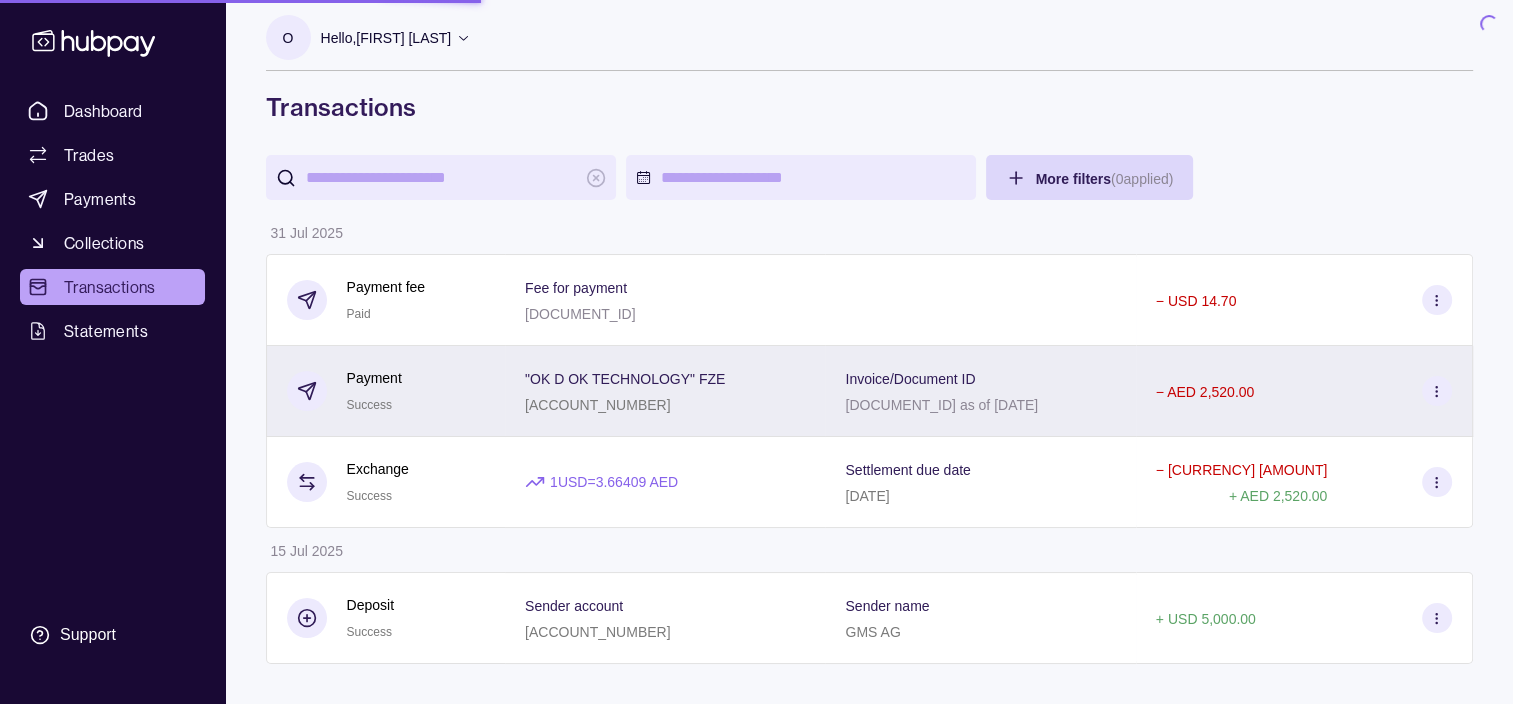 scroll, scrollTop: 0, scrollLeft: 0, axis: both 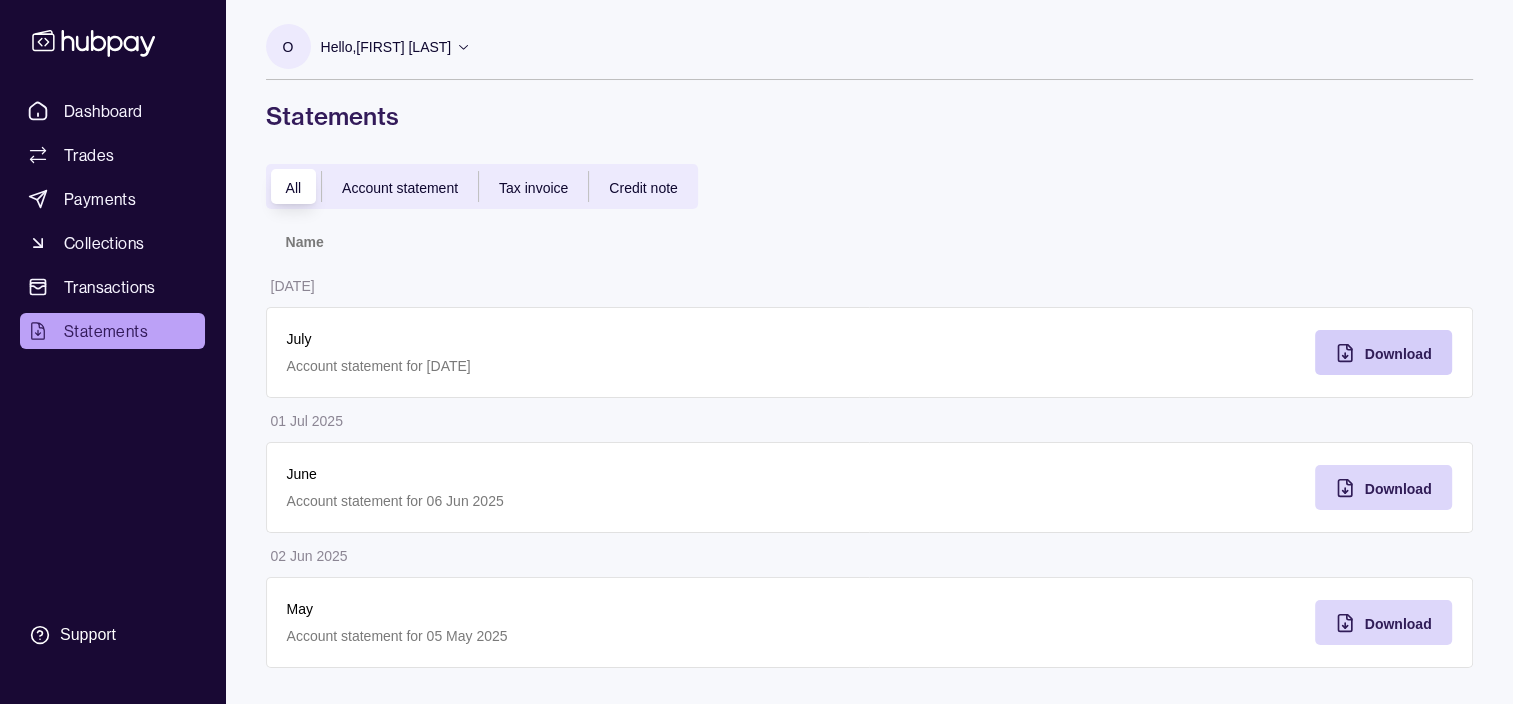 click on "Download" at bounding box center [1398, 354] 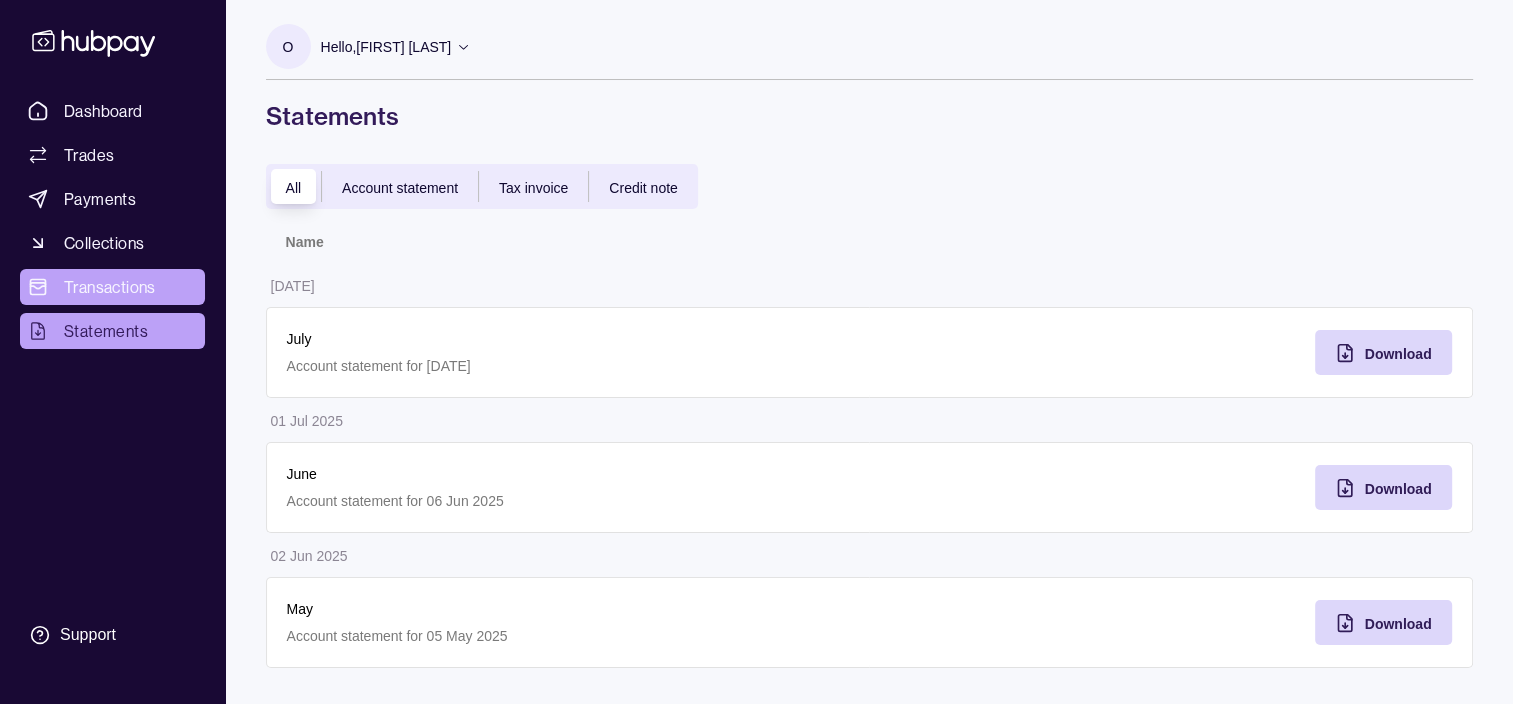 click on "Transactions" at bounding box center [110, 287] 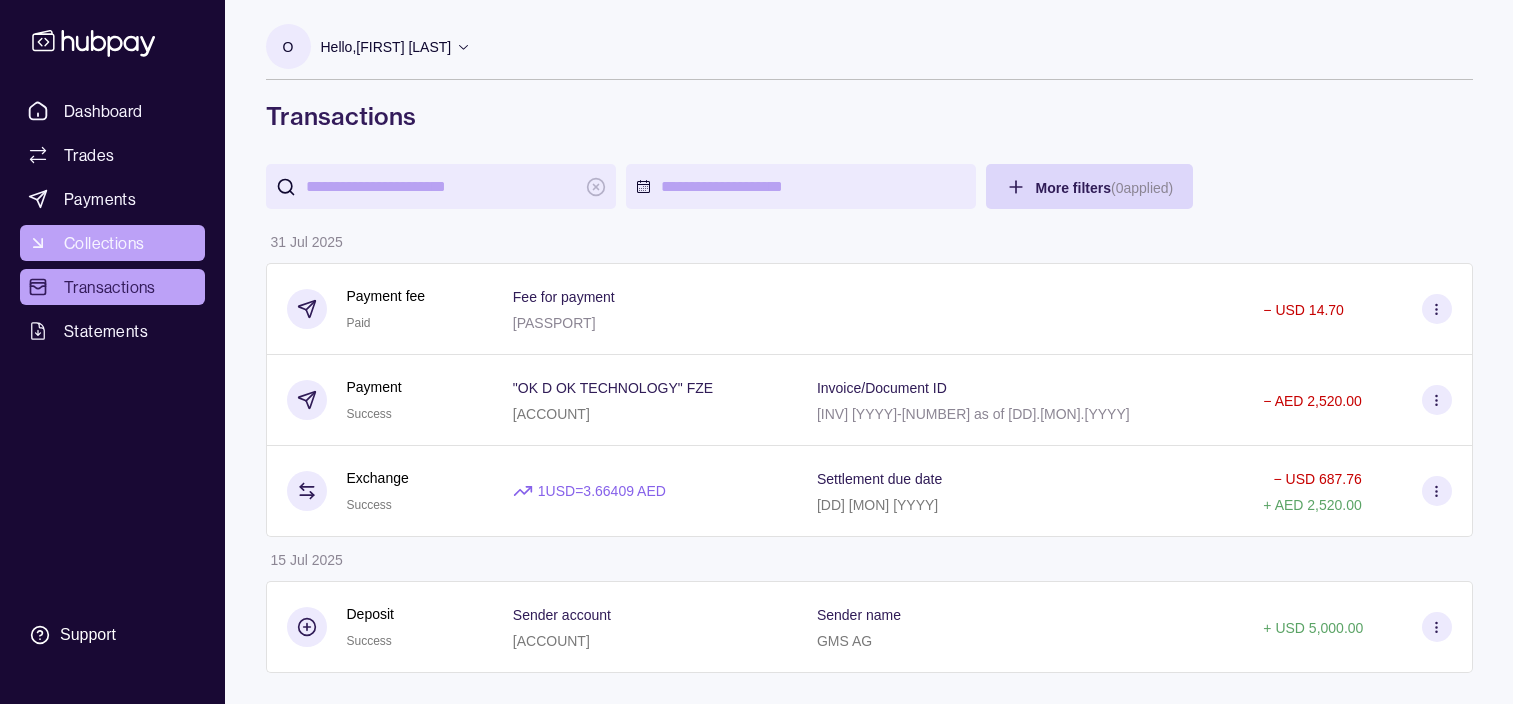 scroll, scrollTop: 0, scrollLeft: 0, axis: both 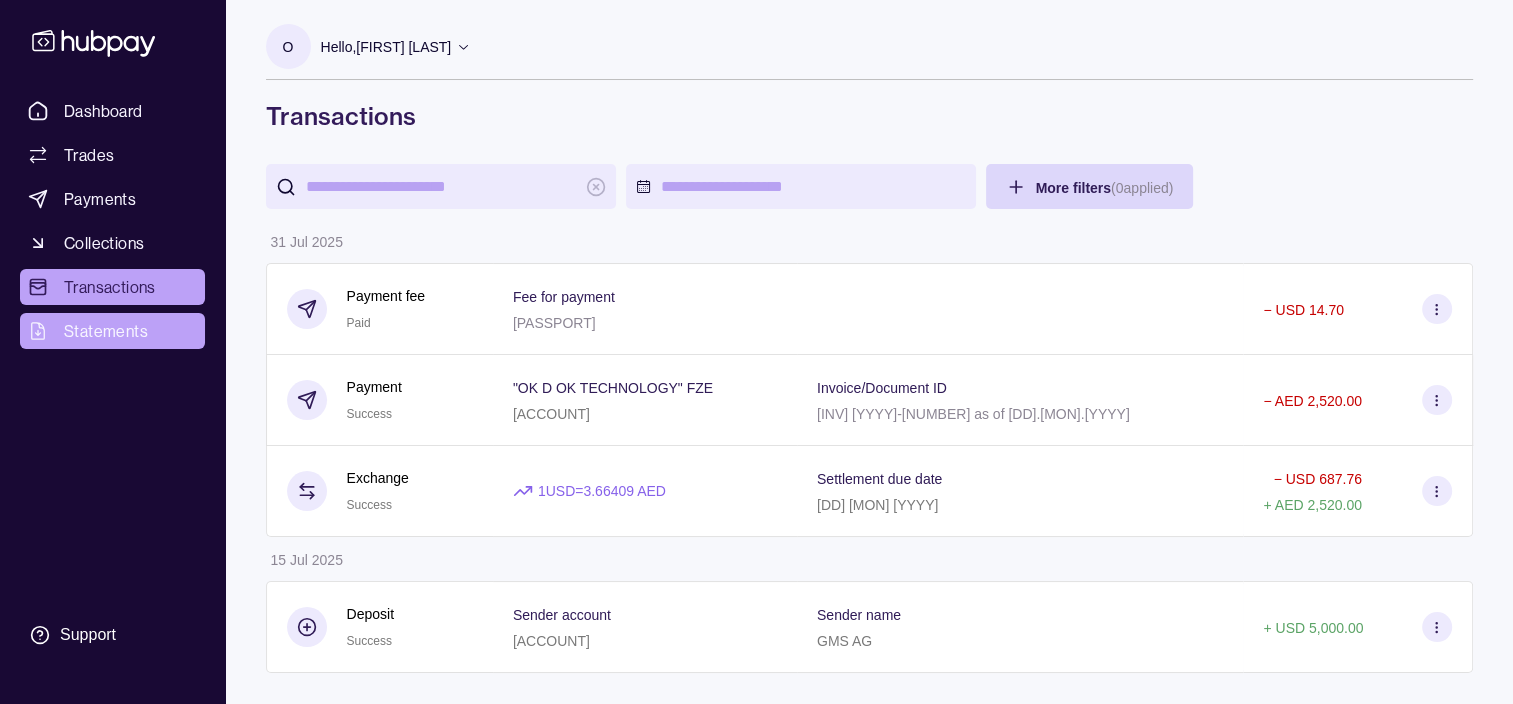 click on "Statements" at bounding box center (106, 331) 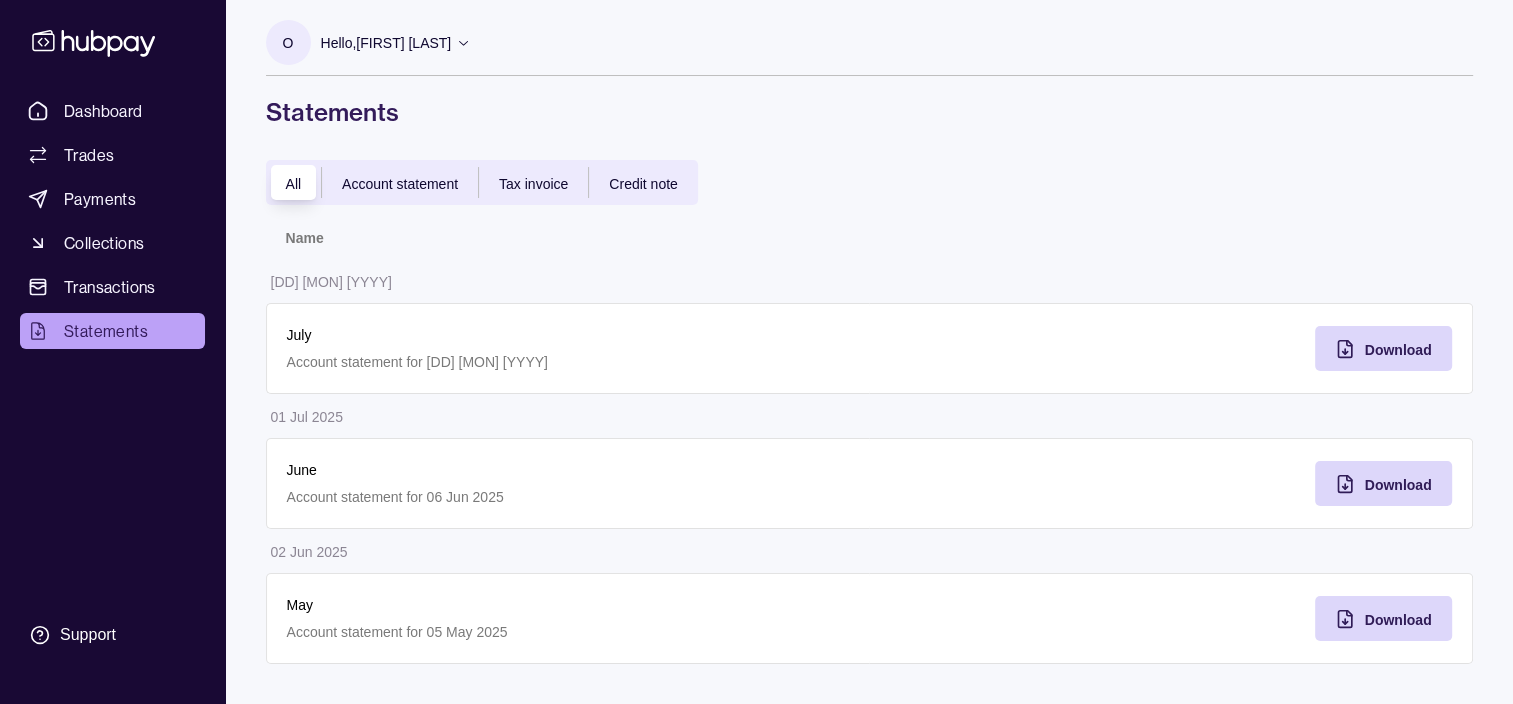 scroll, scrollTop: 4, scrollLeft: 0, axis: vertical 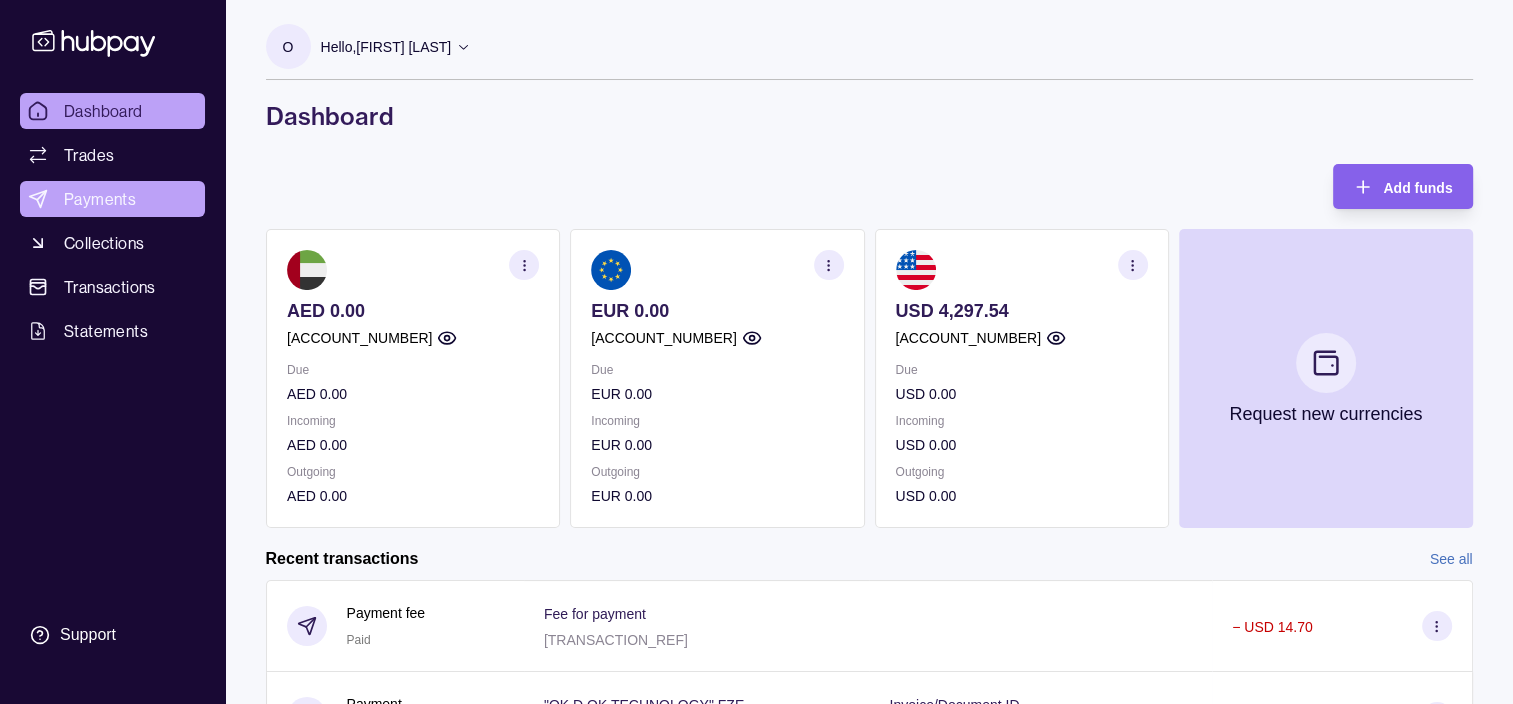 click on "Payments" at bounding box center (100, 199) 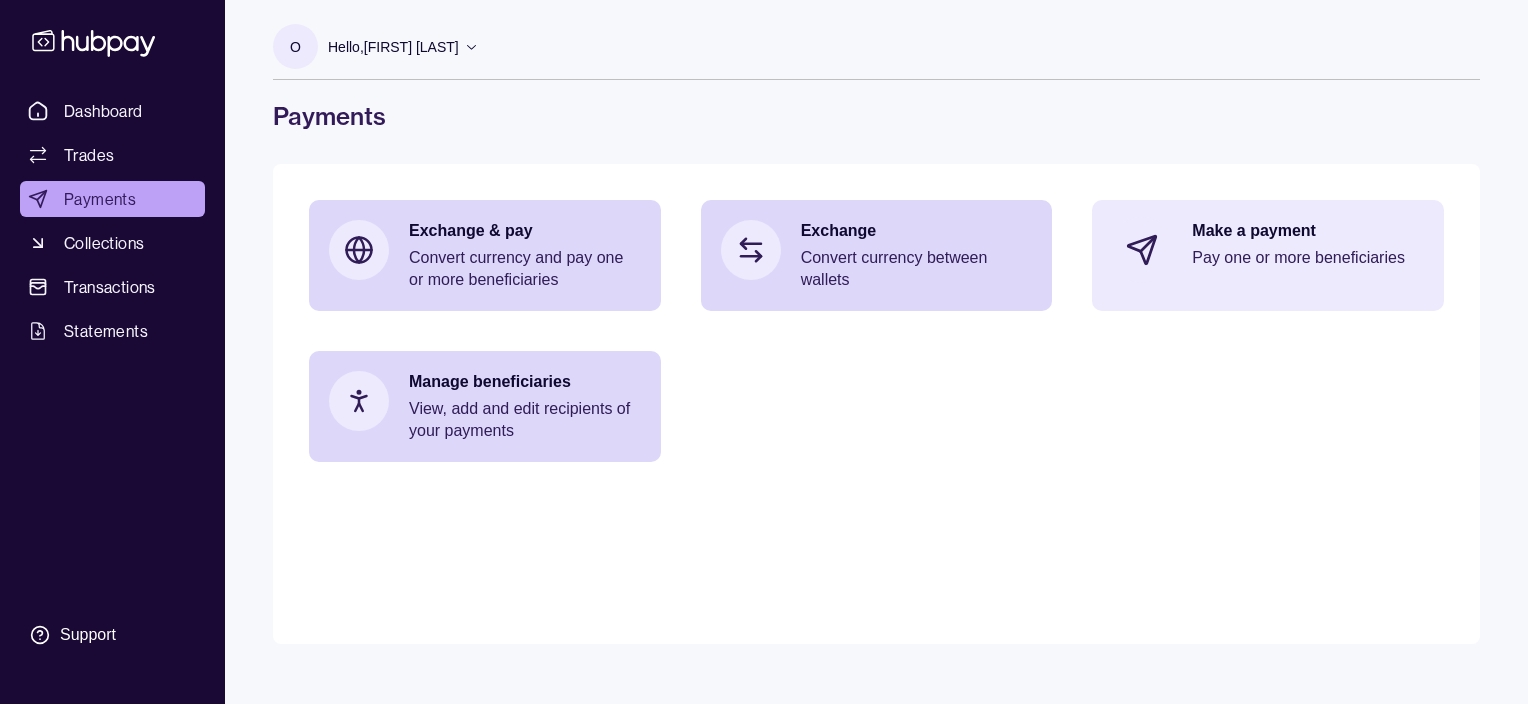 click on "Pay one or more beneficiaries" at bounding box center (1308, 258) 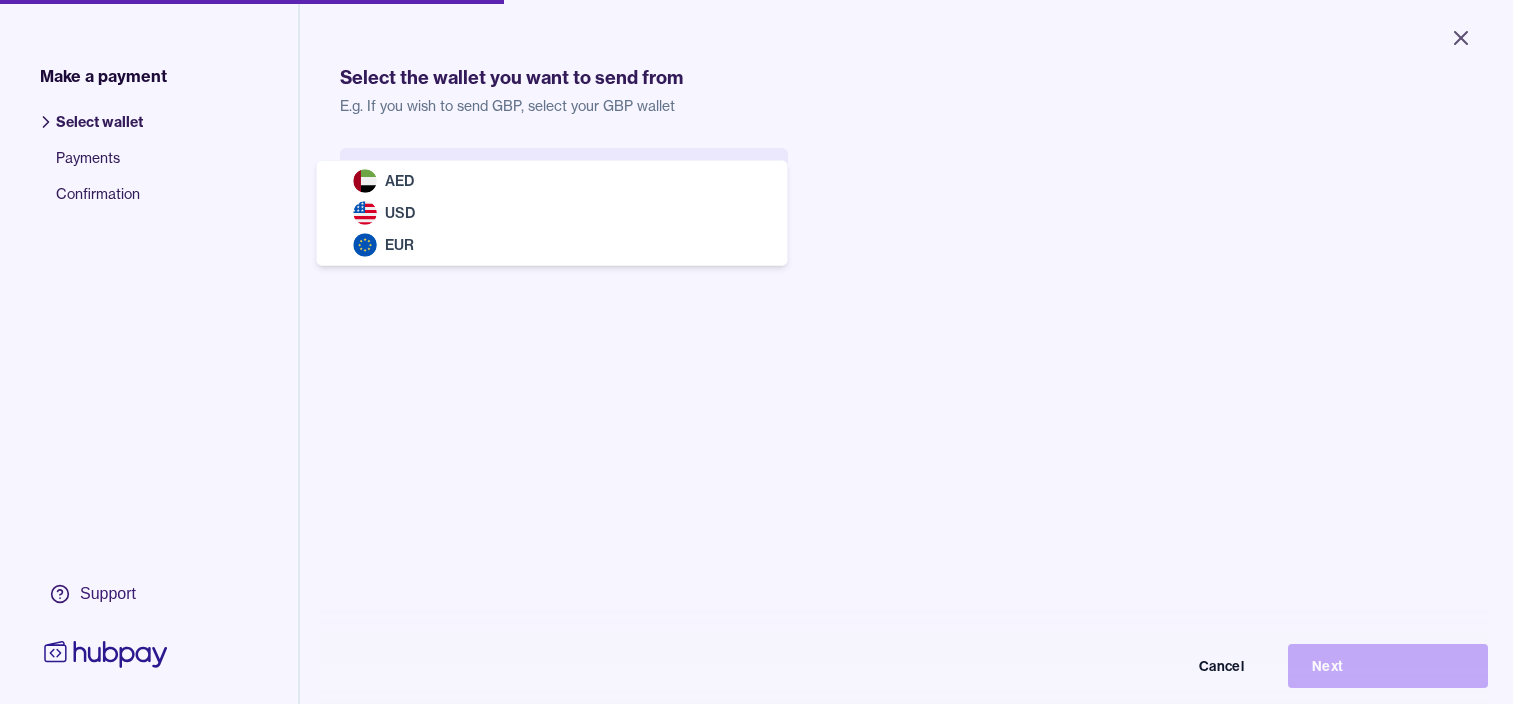 click on "Close Make a payment Select wallet Payments Confirmation Support Select the wallet you want to send from E.g. If you wish to send GBP, select your GBP wallet Select wallet Cancel Next Make a payment | Hubpay AED USD EUR" at bounding box center (756, 352) 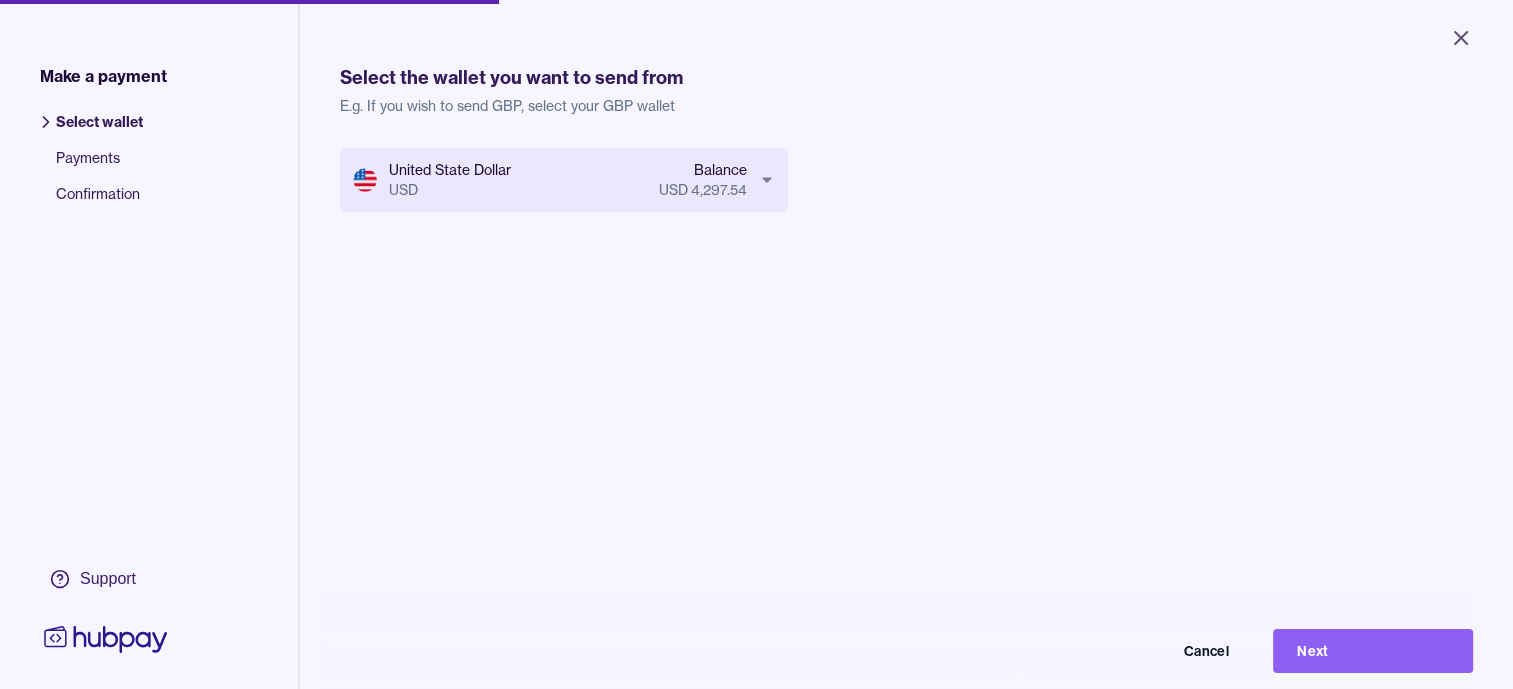 click on "Next" at bounding box center [1373, 651] 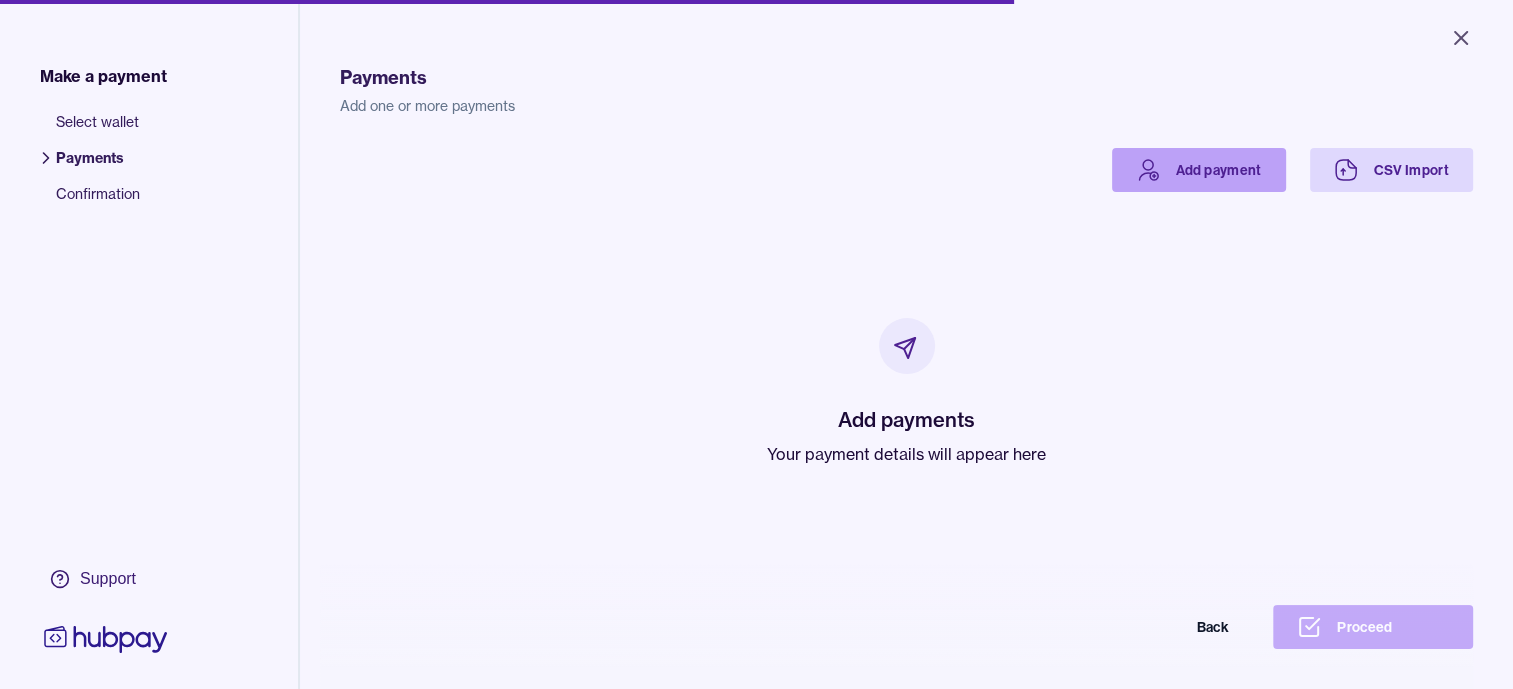 click on "Add payment" at bounding box center [1199, 170] 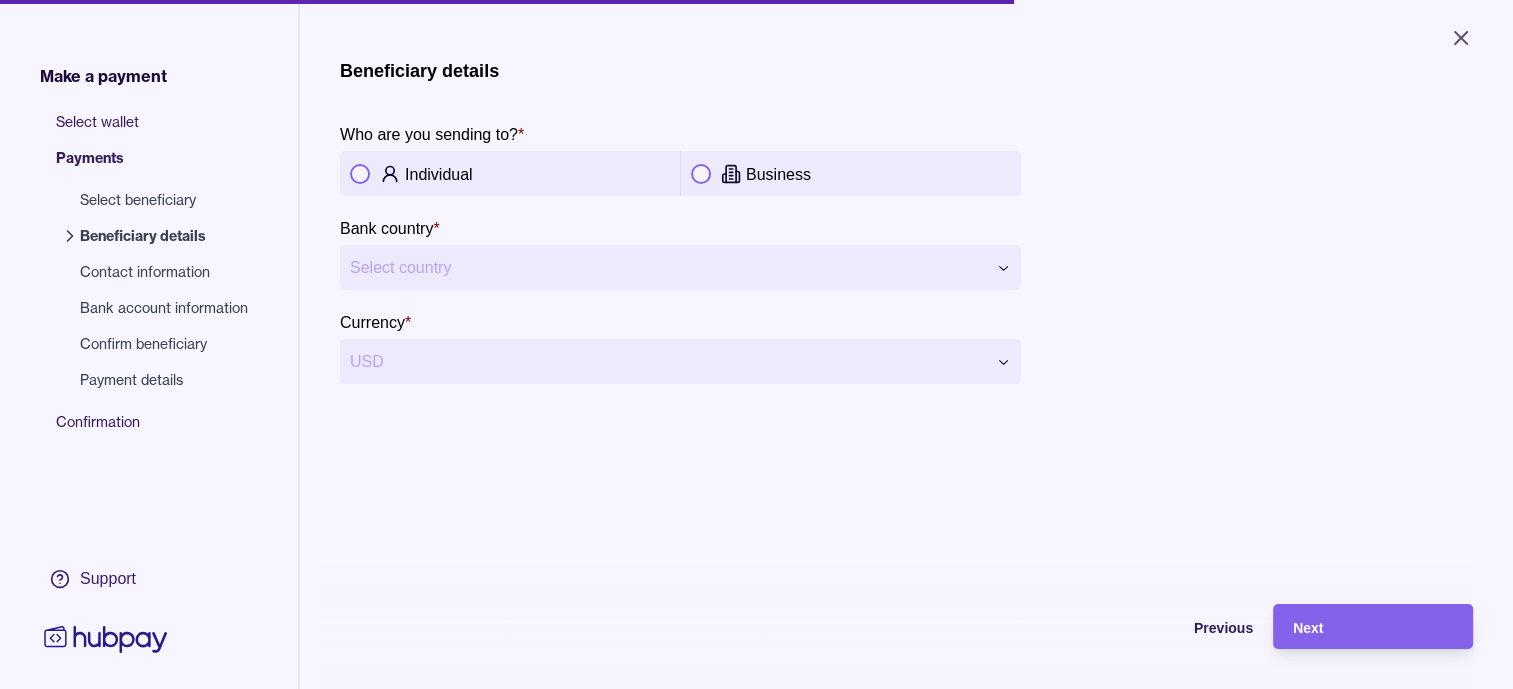 click at bounding box center [360, 174] 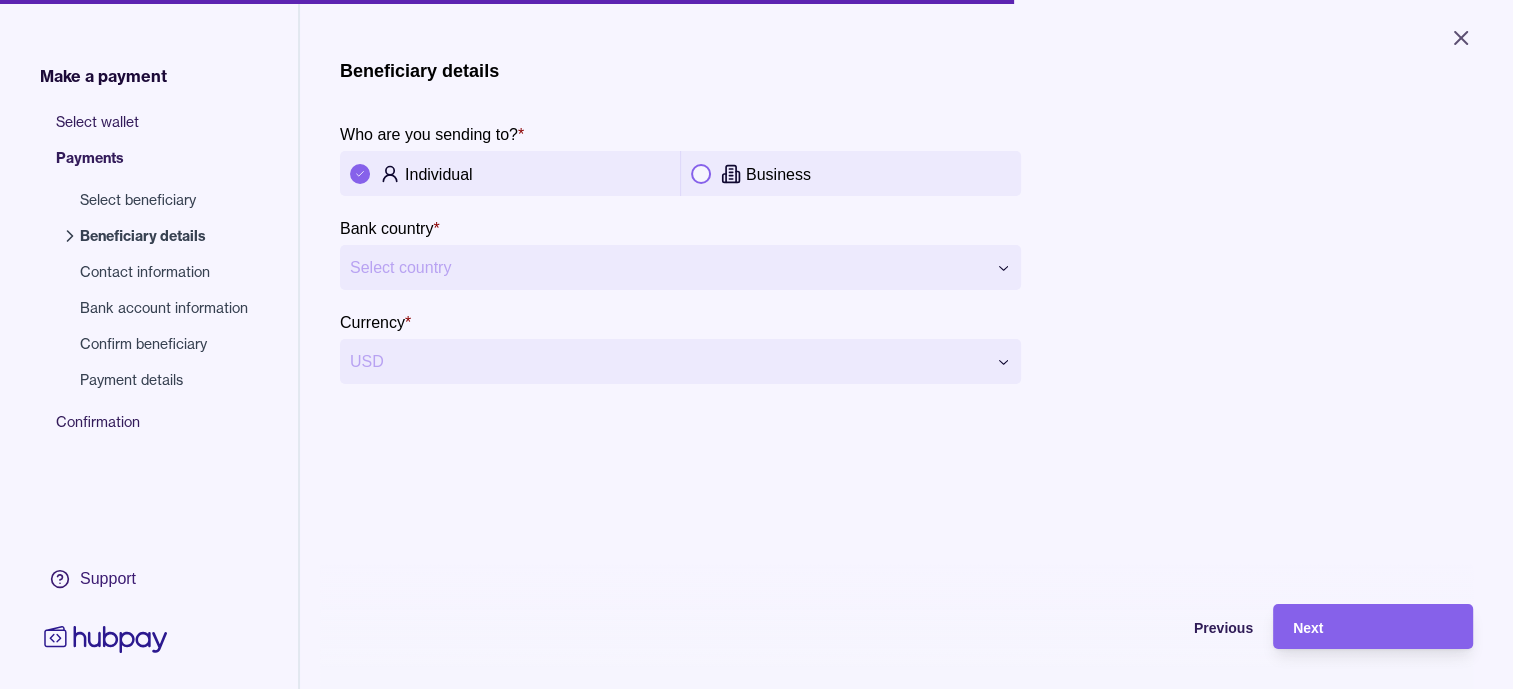 click on "**********" at bounding box center [756, 344] 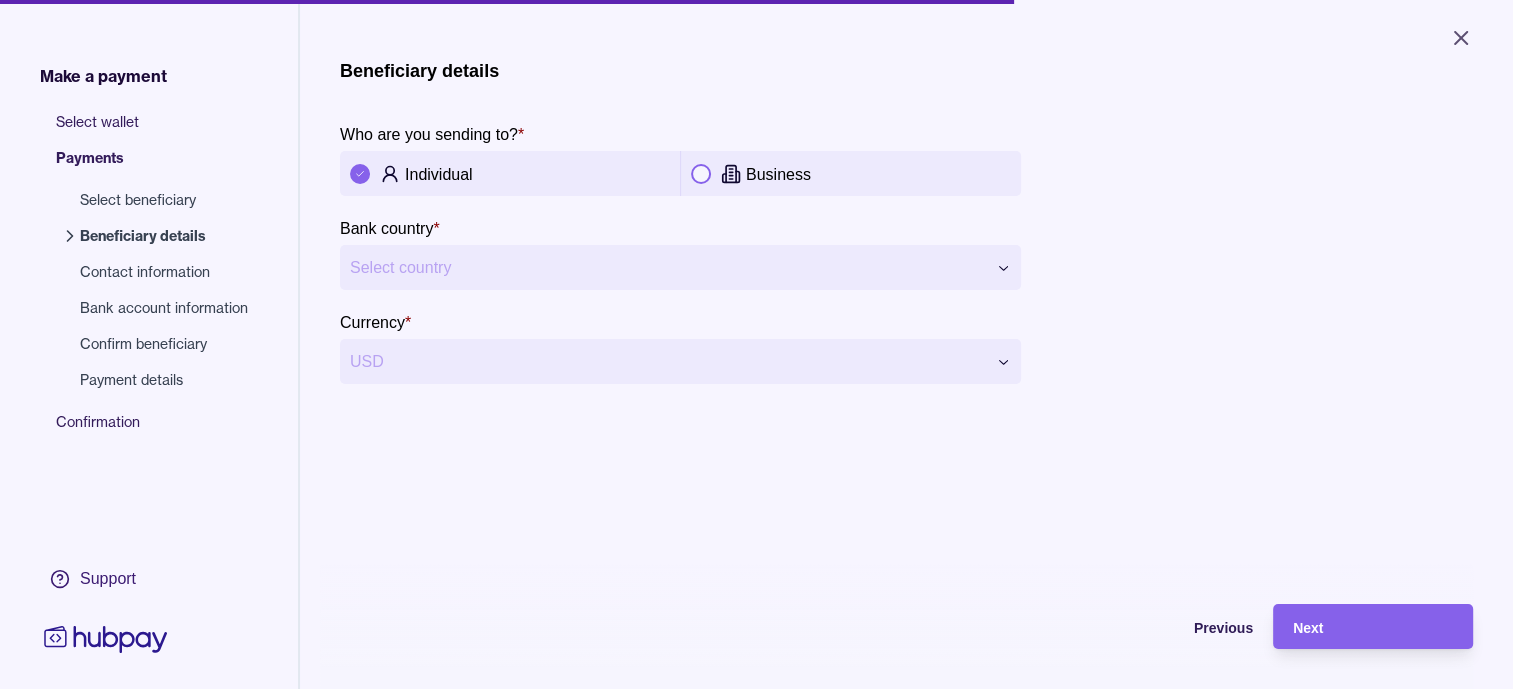 click on "**********" at bounding box center (756, 344) 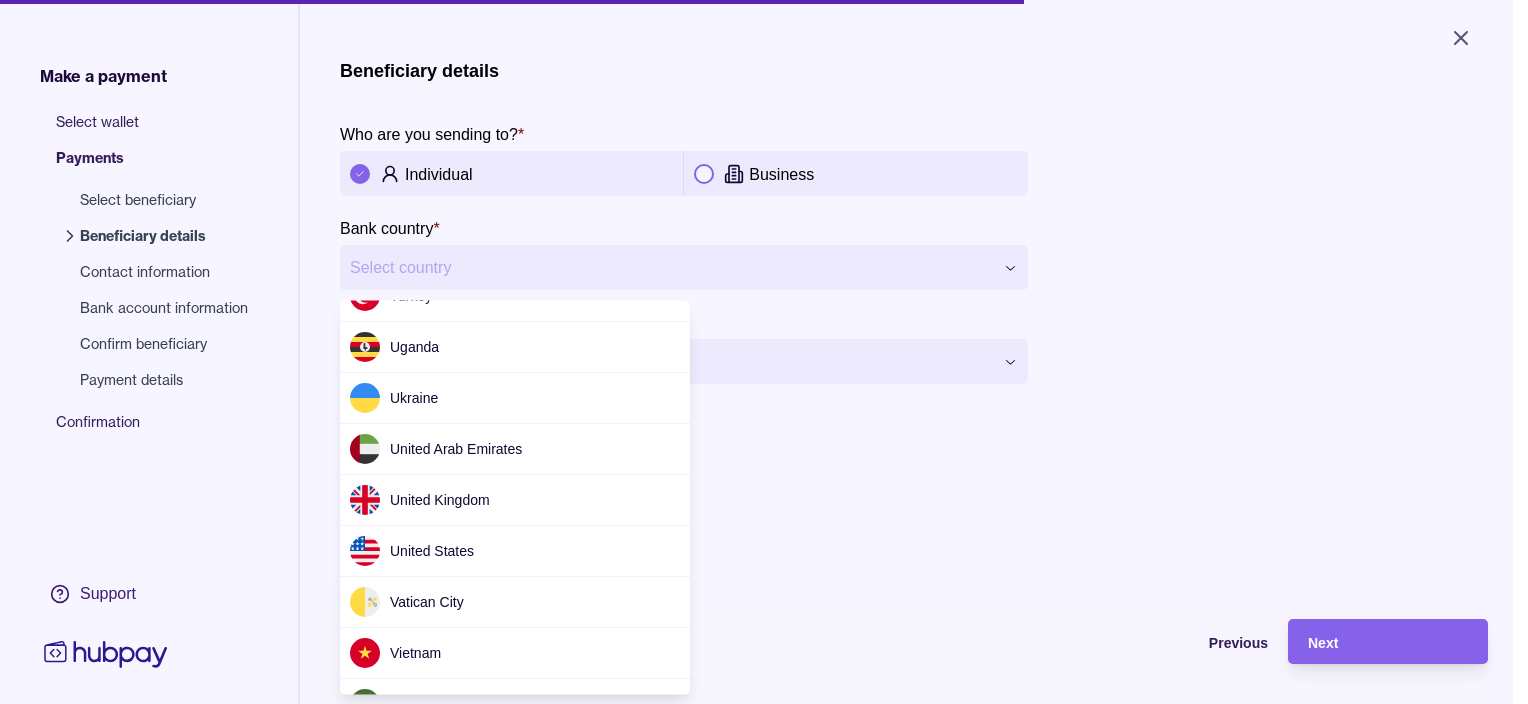 scroll, scrollTop: 6260, scrollLeft: 0, axis: vertical 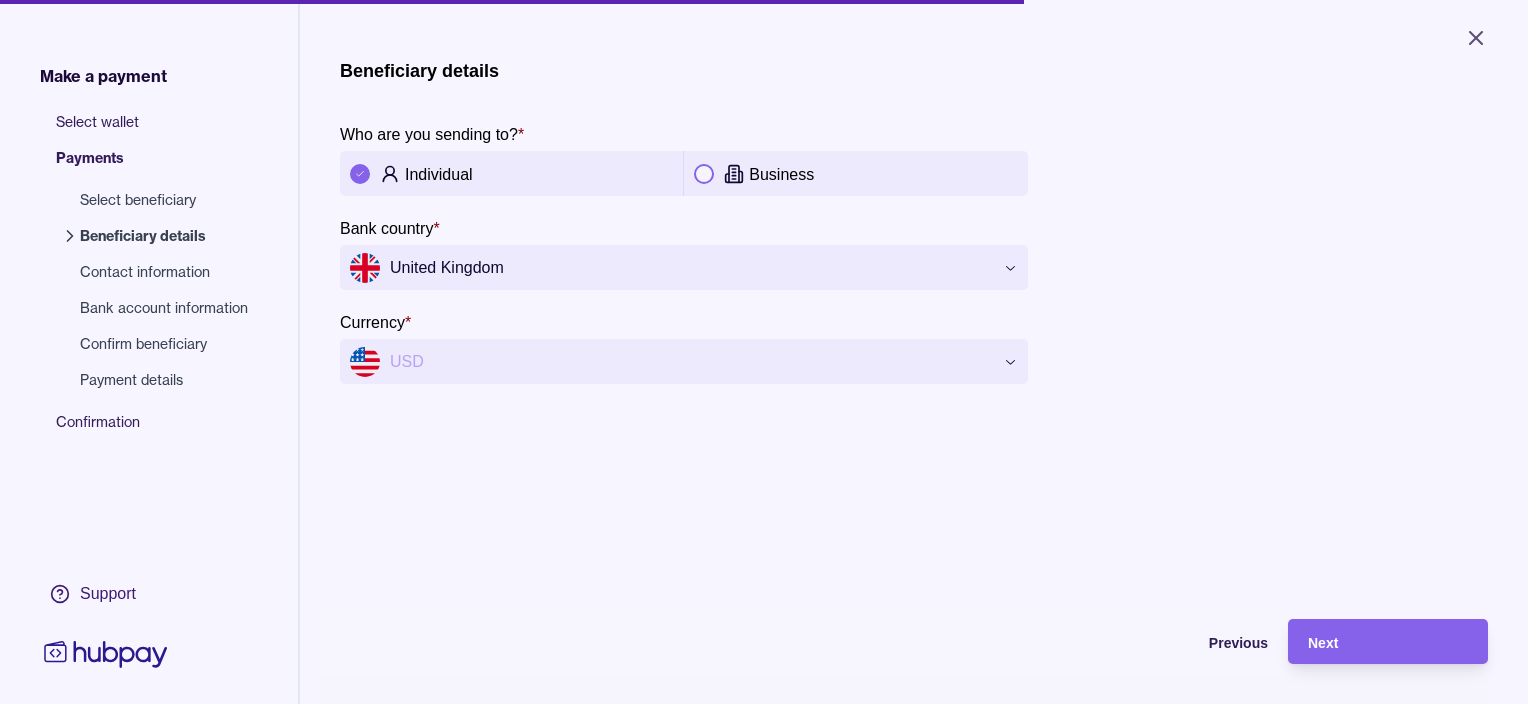 click on "**********" at bounding box center [764, 352] 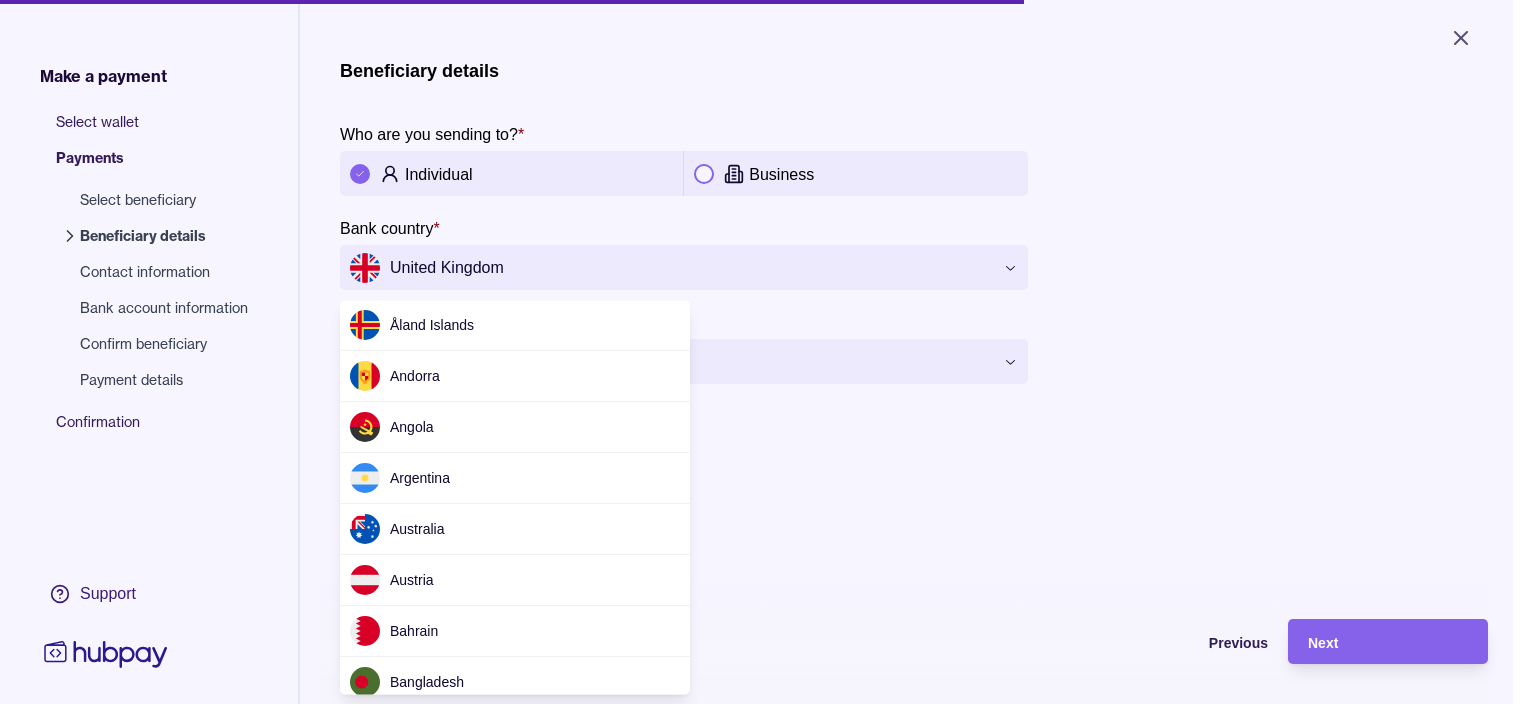 scroll, scrollTop: 6007, scrollLeft: 0, axis: vertical 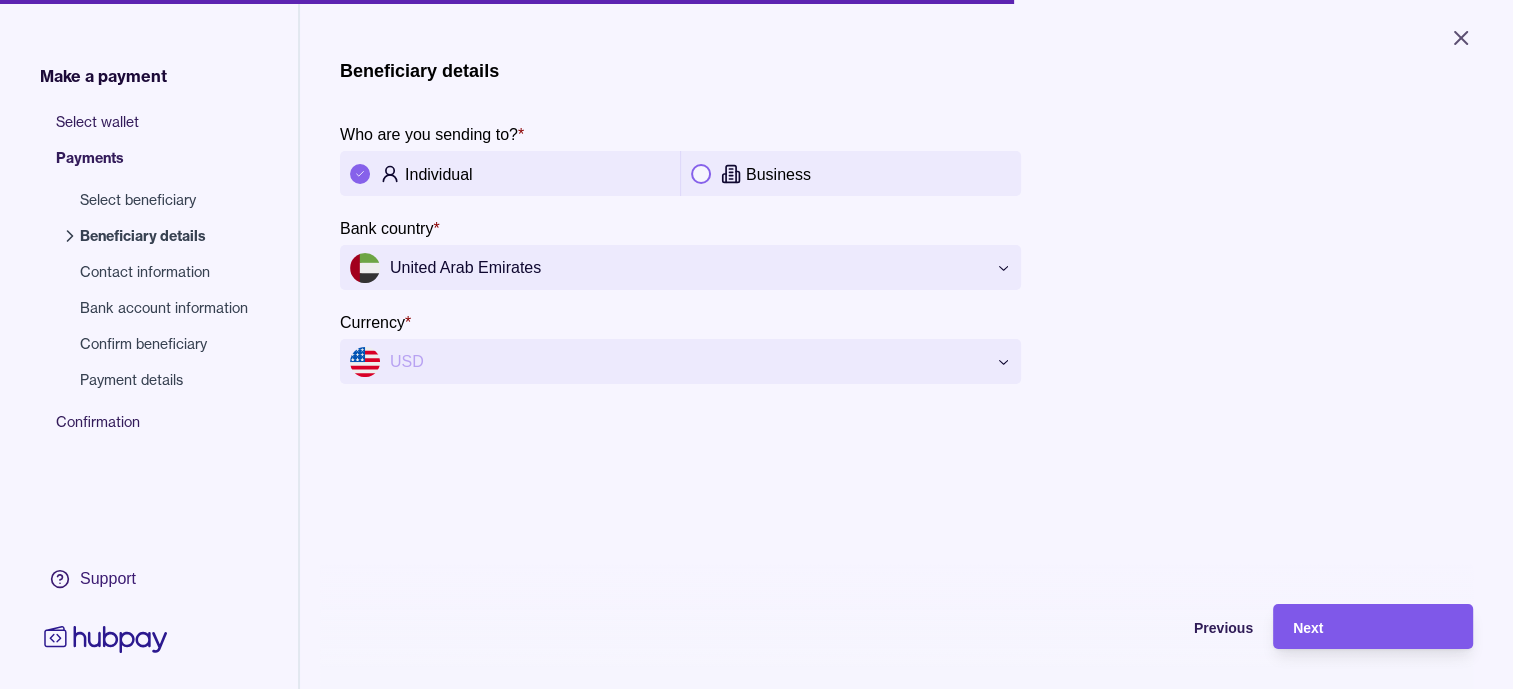 click on "Next" at bounding box center [1373, 627] 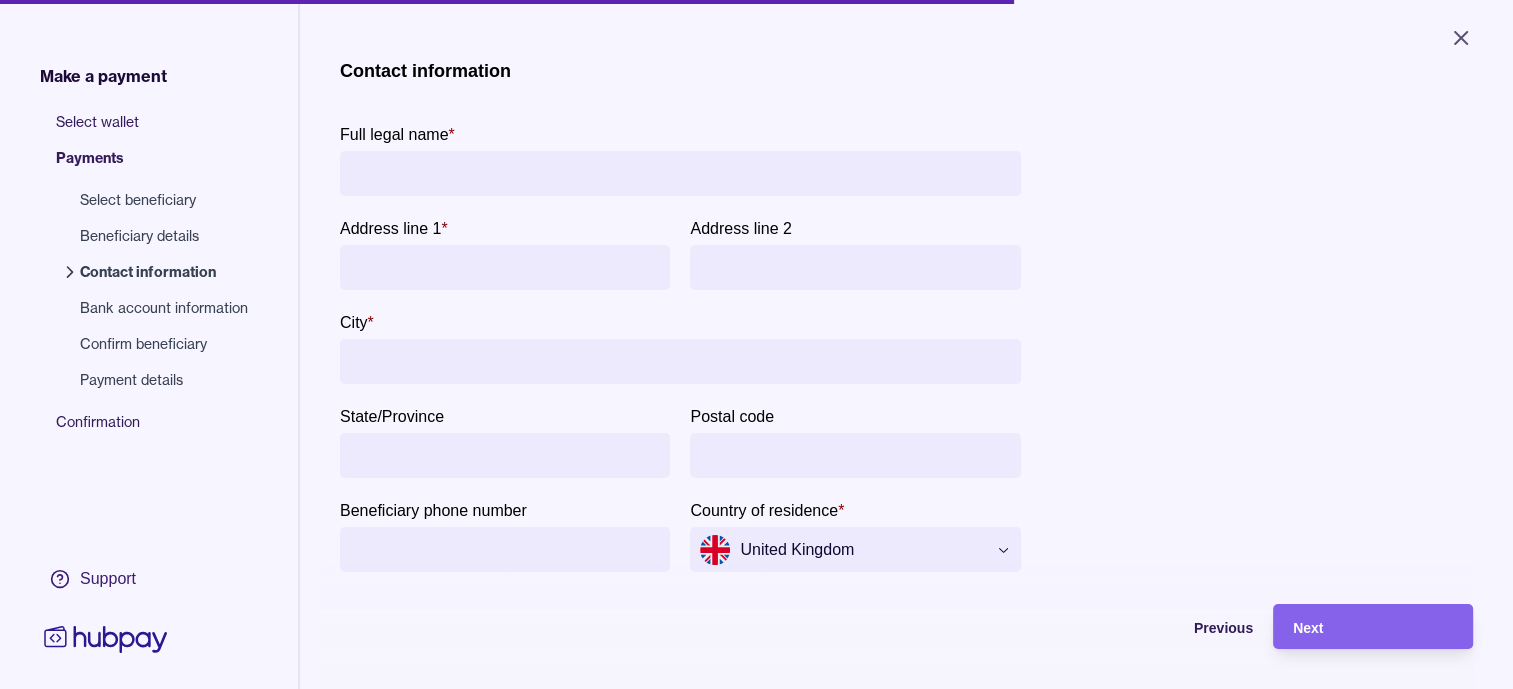 click on "Full legal name  *" at bounding box center (680, 173) 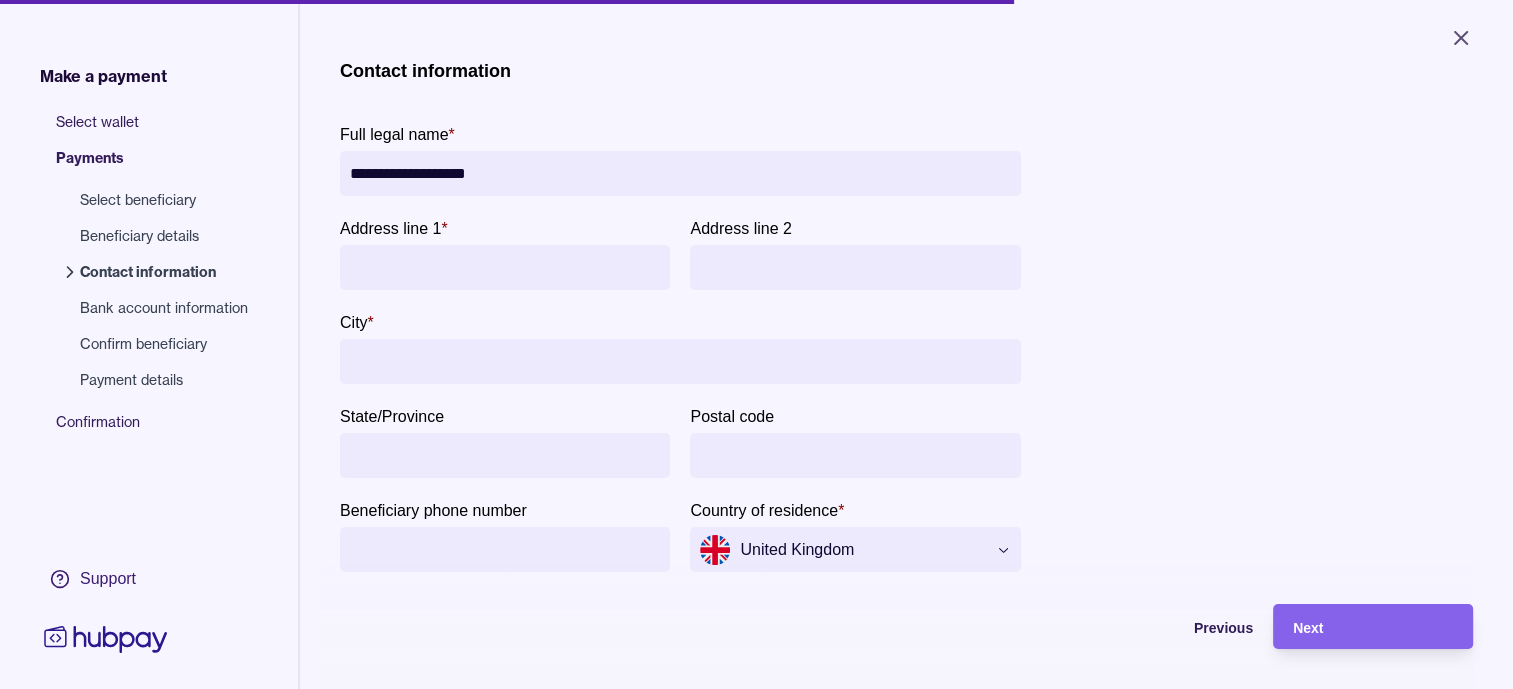 type on "**********" 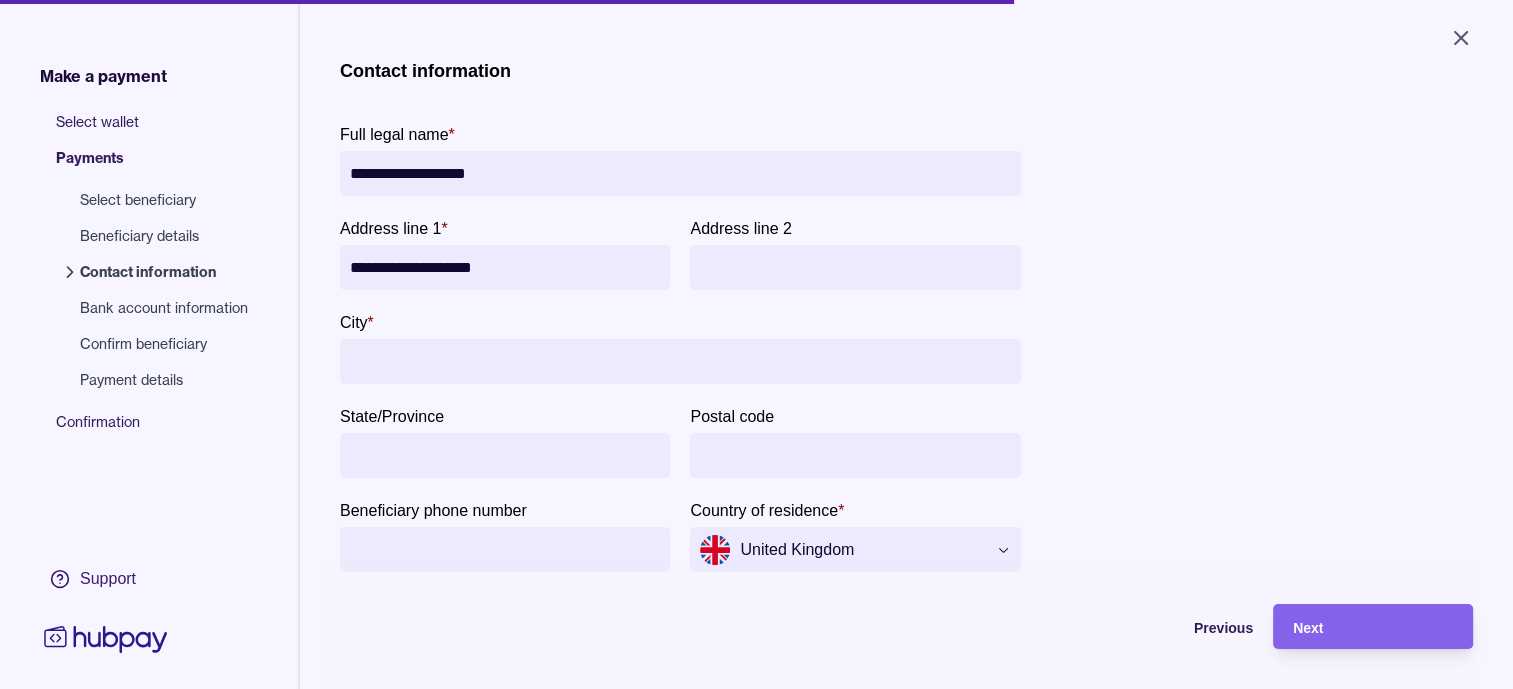 type on "**********" 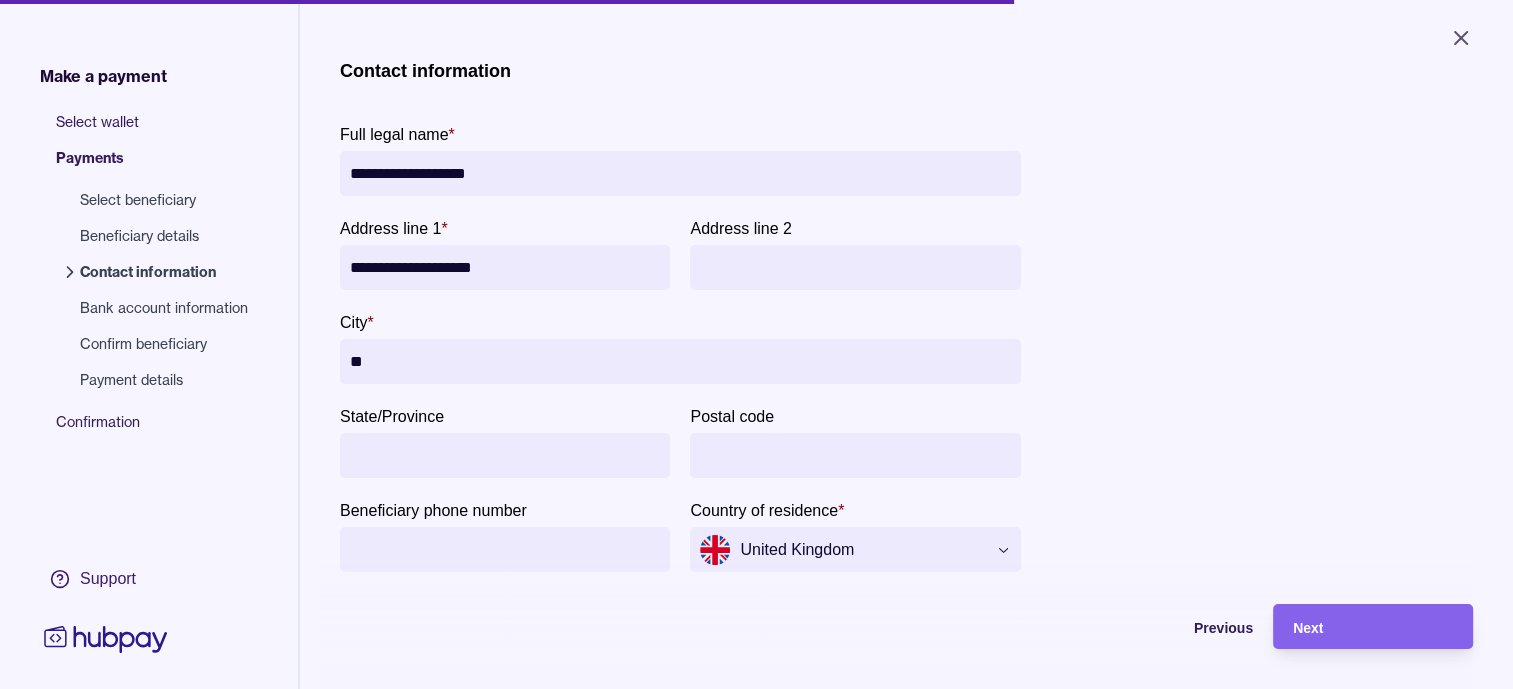 type on "*" 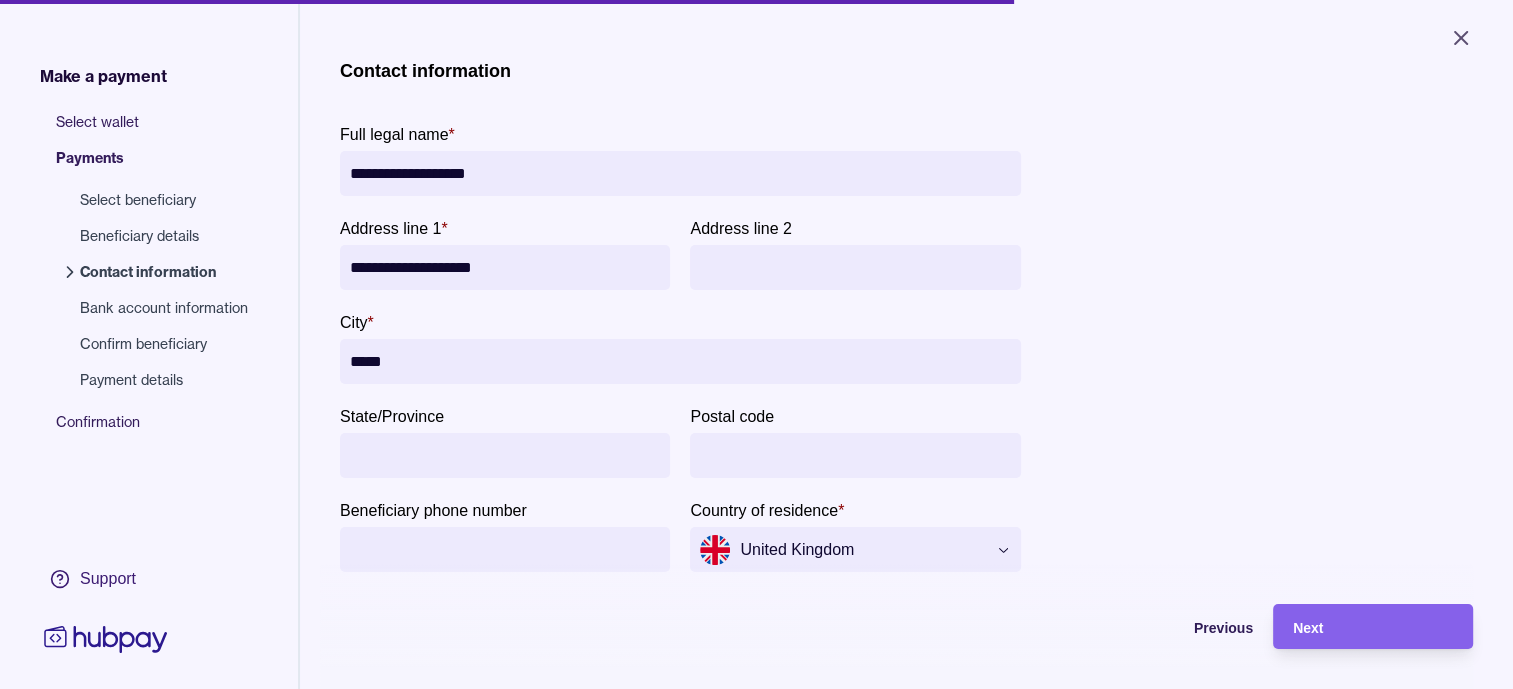 type on "*****" 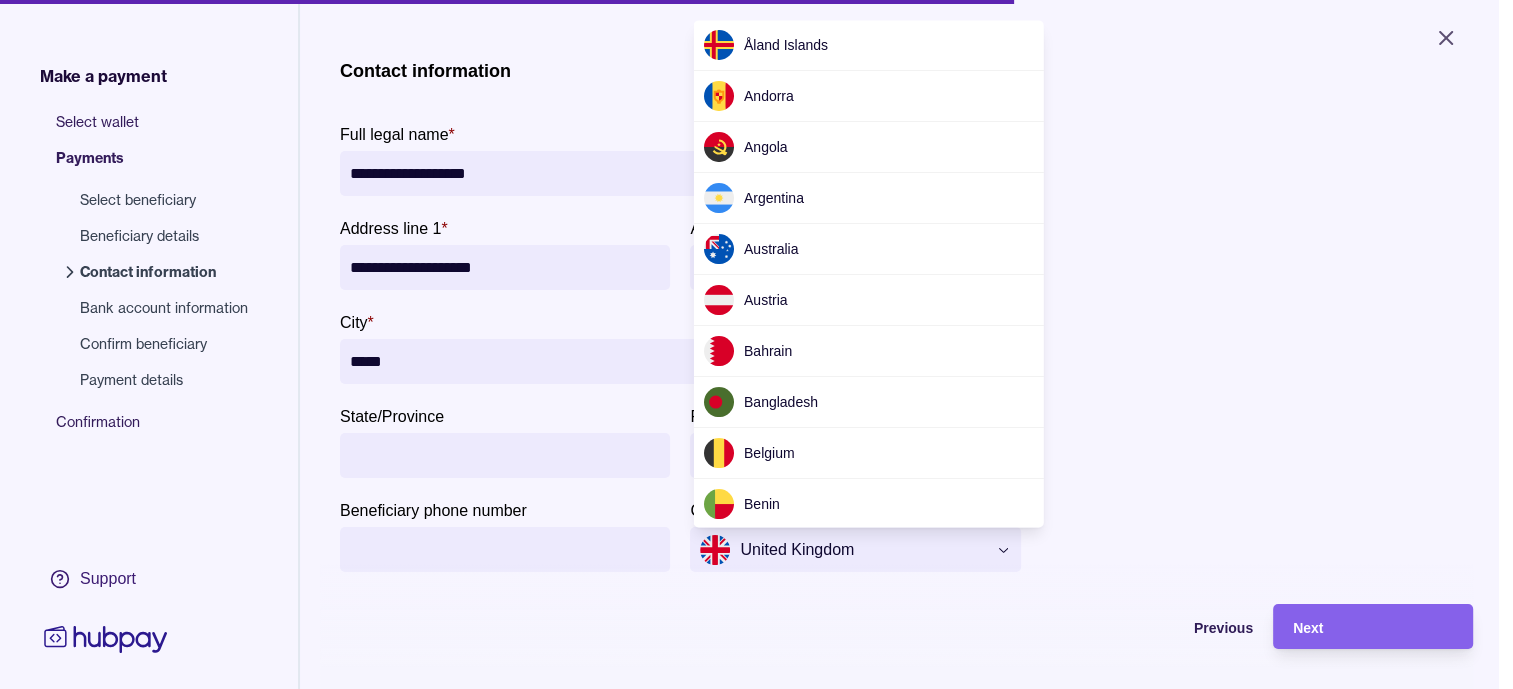 click on "**********" at bounding box center (756, 344) 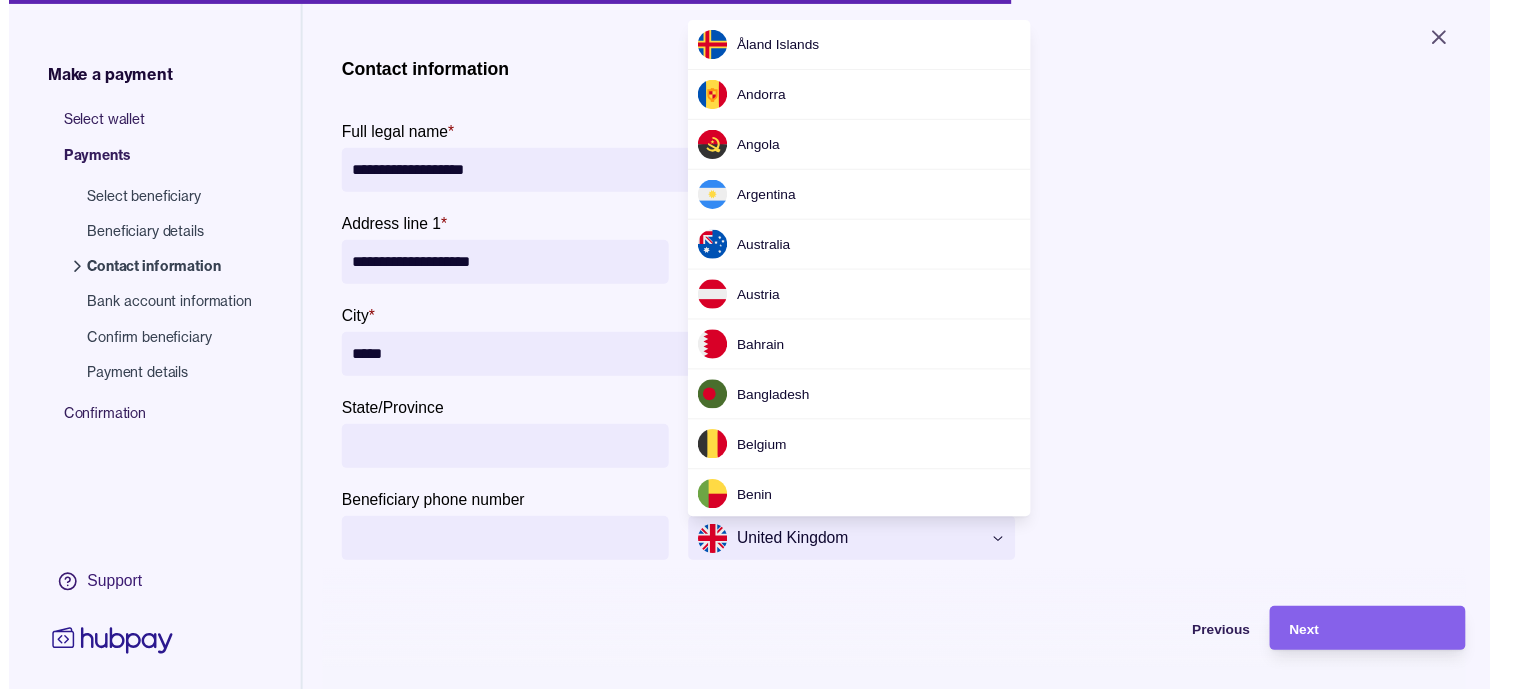 scroll, scrollTop: 5893, scrollLeft: 0, axis: vertical 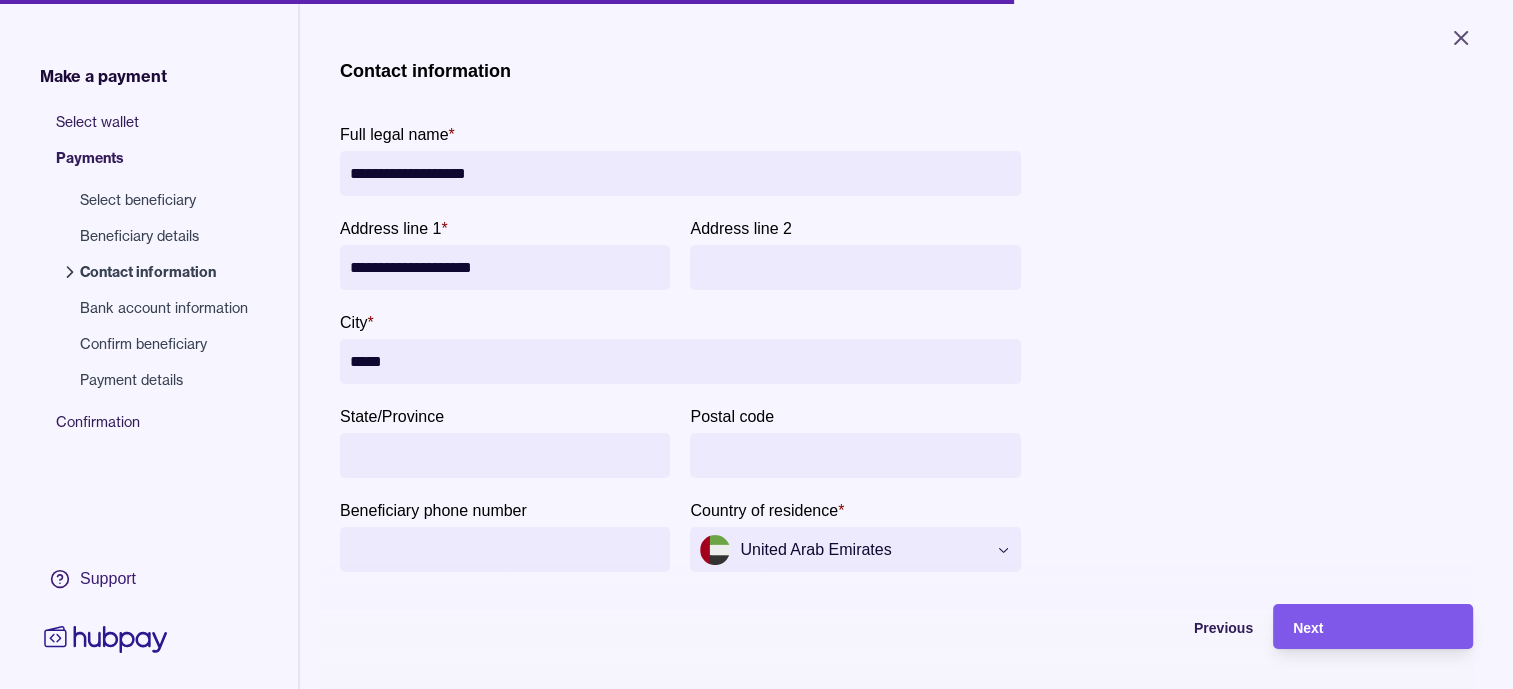 click on "Next" at bounding box center [1373, 627] 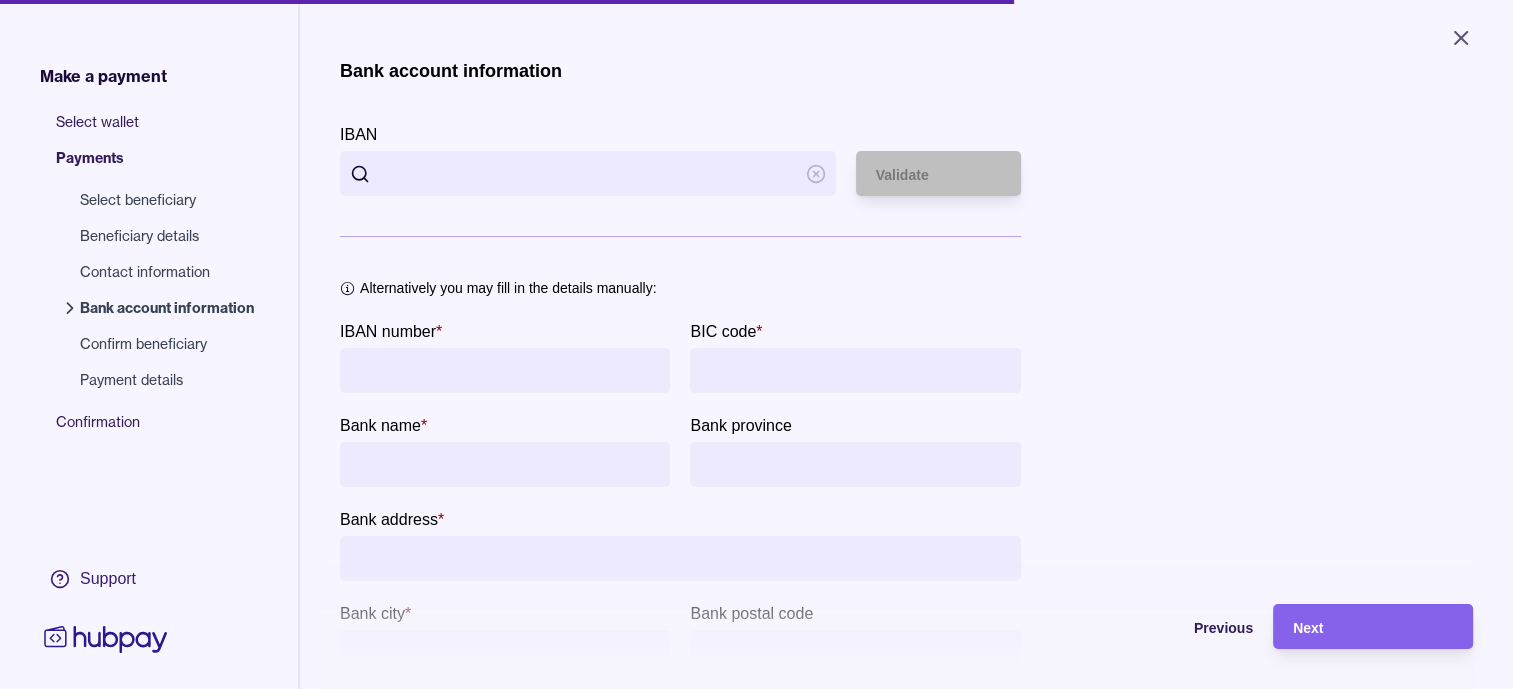 click on "IBAN number  *" at bounding box center (505, 370) 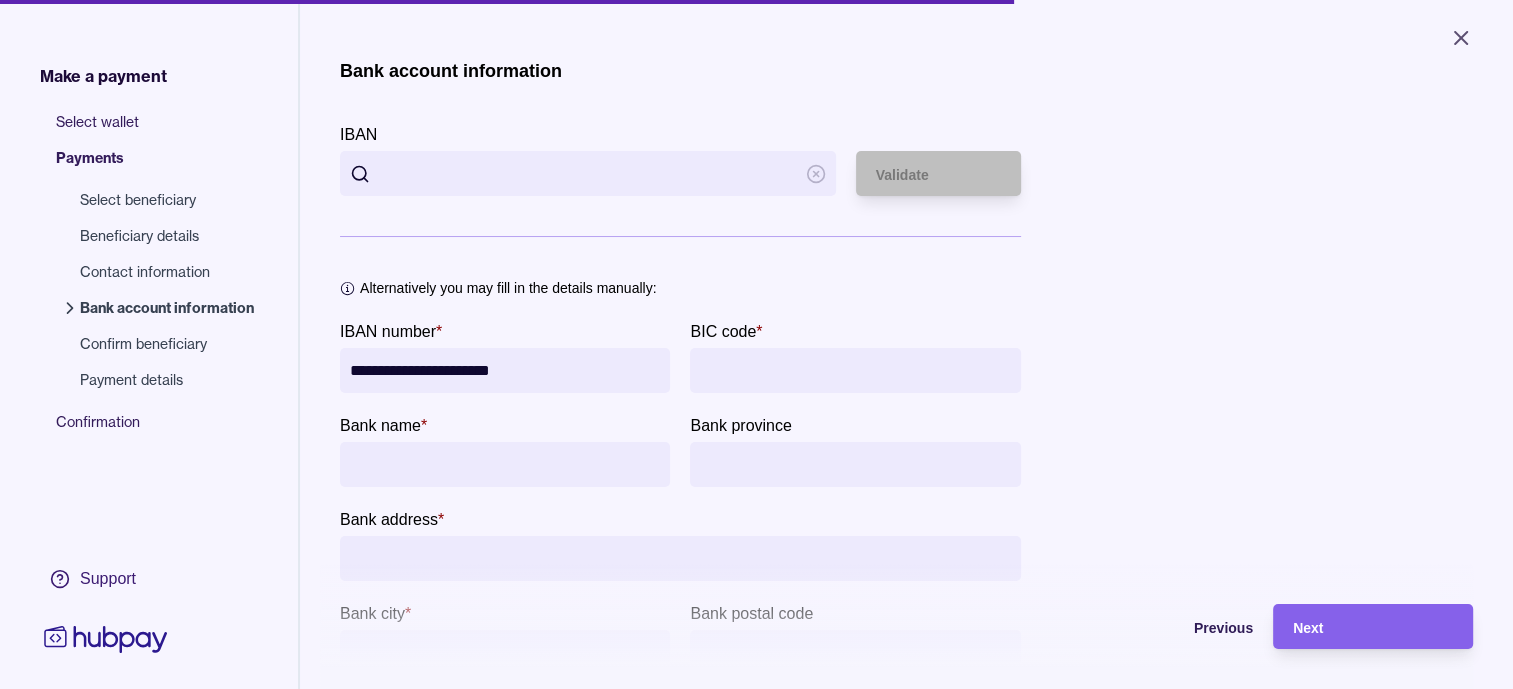 type on "**********" 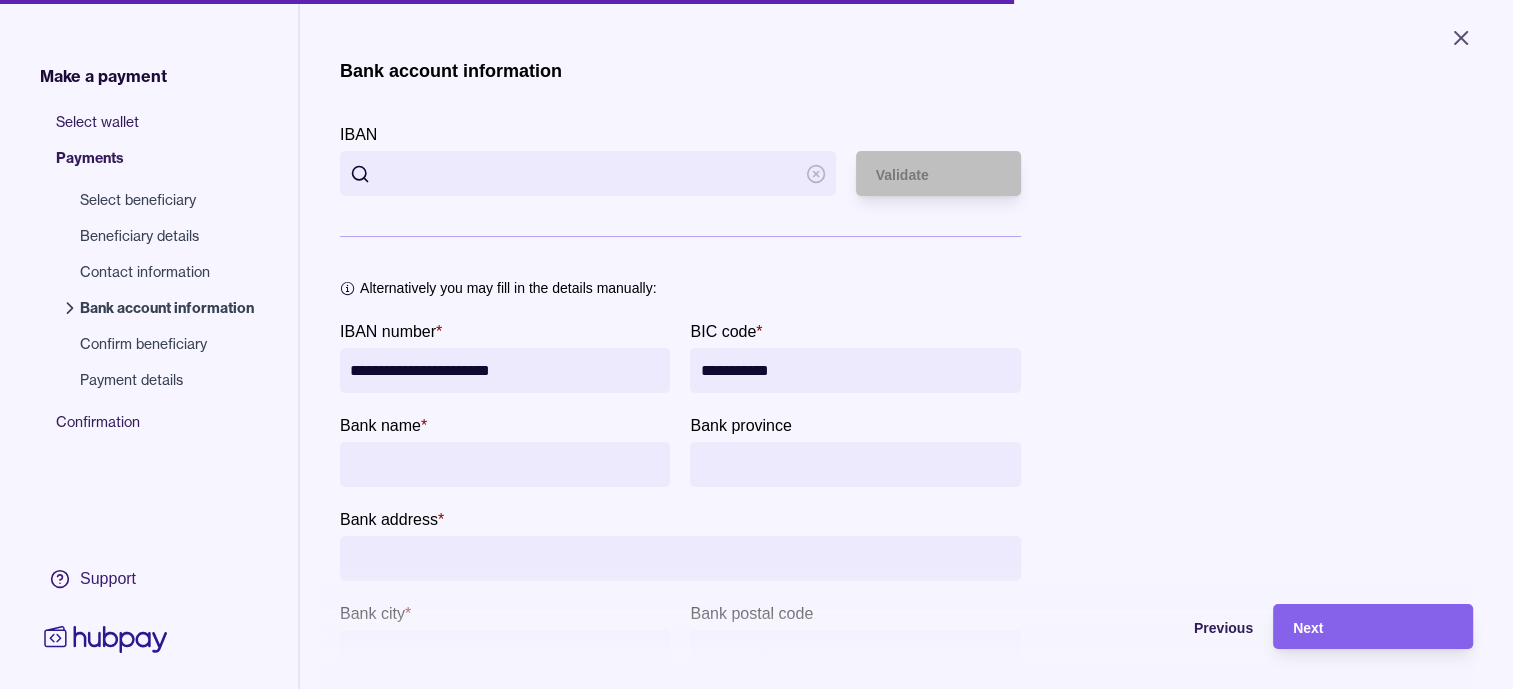 type on "**********" 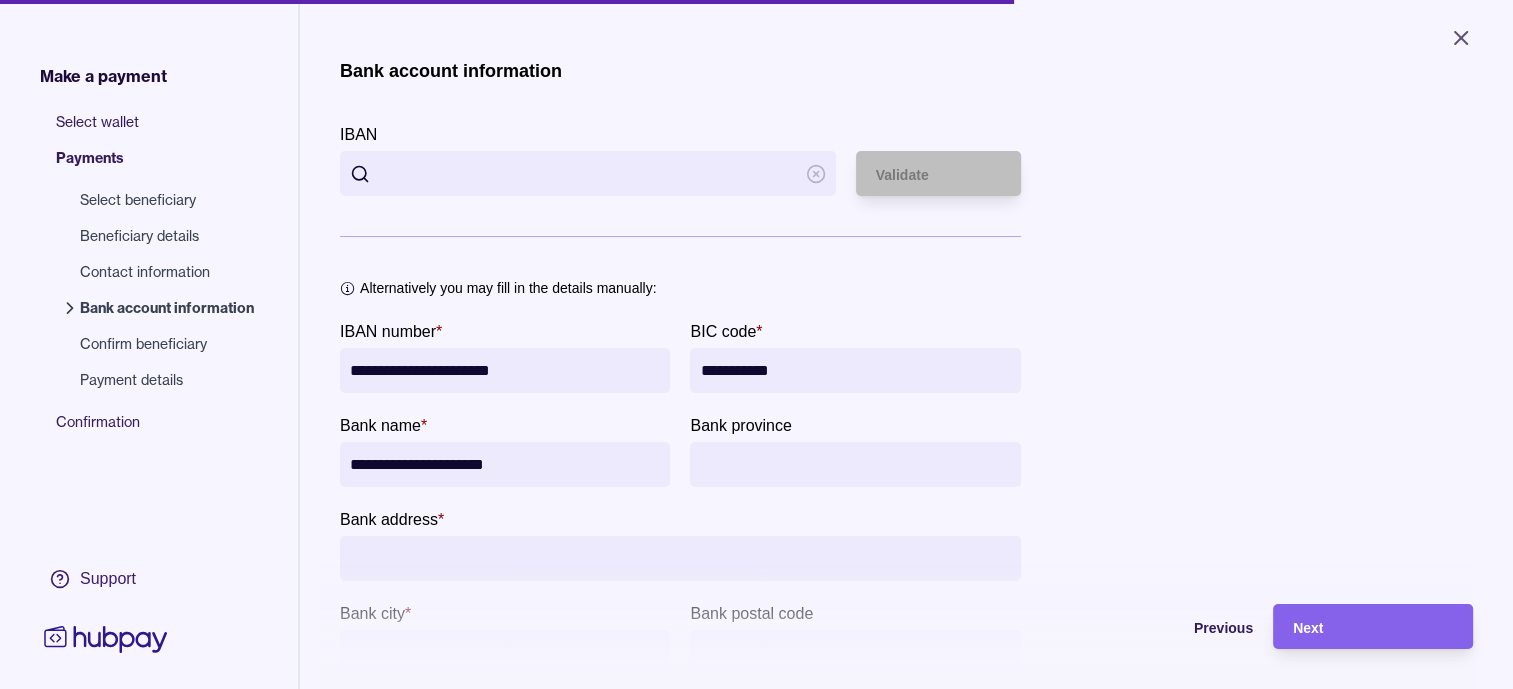 type on "**********" 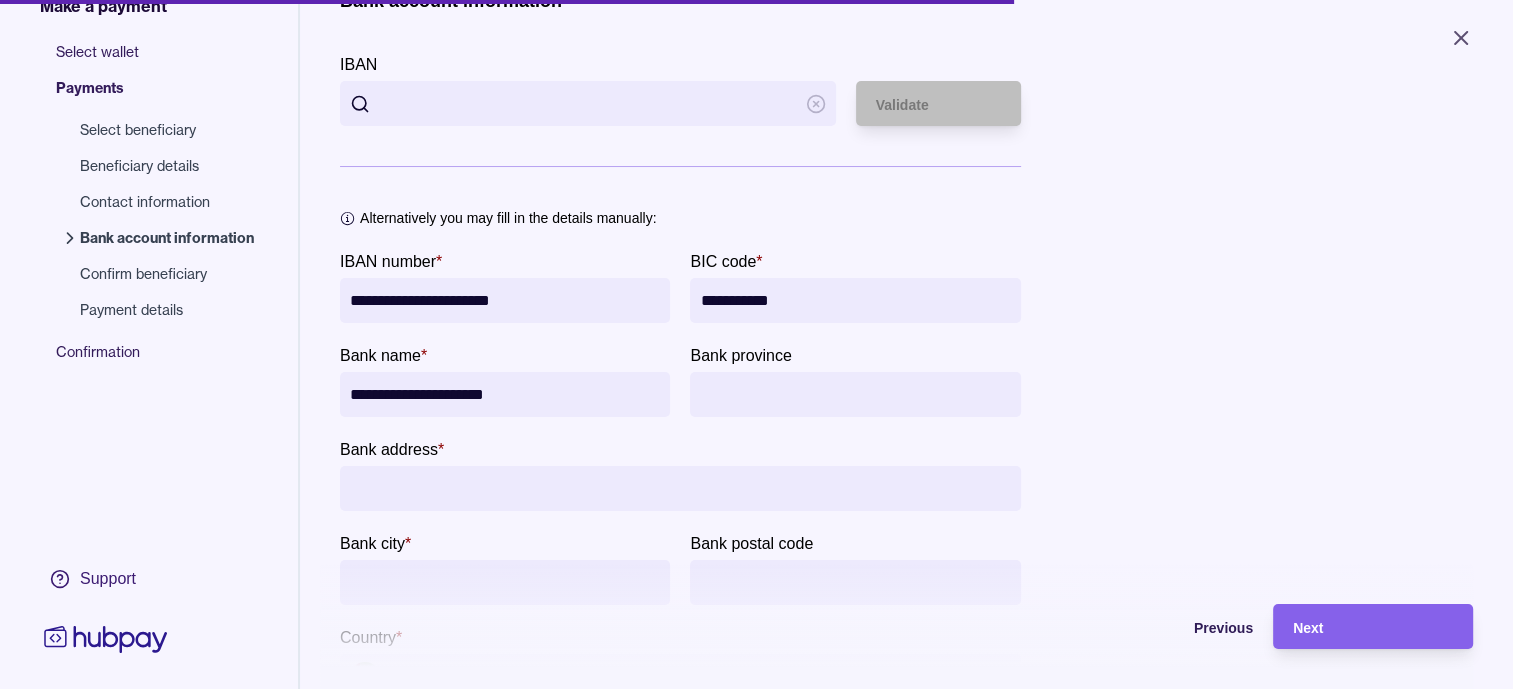 scroll, scrollTop: 200, scrollLeft: 0, axis: vertical 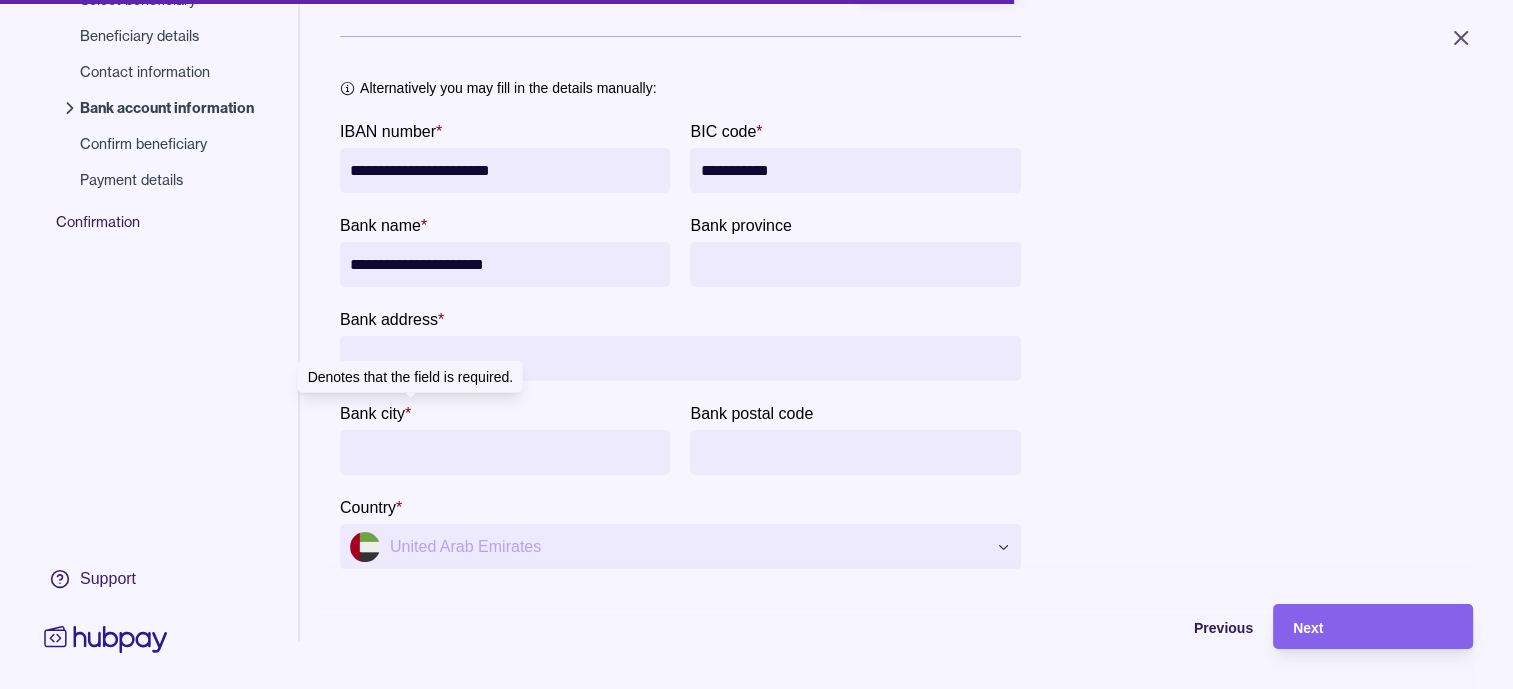 paste on "**********" 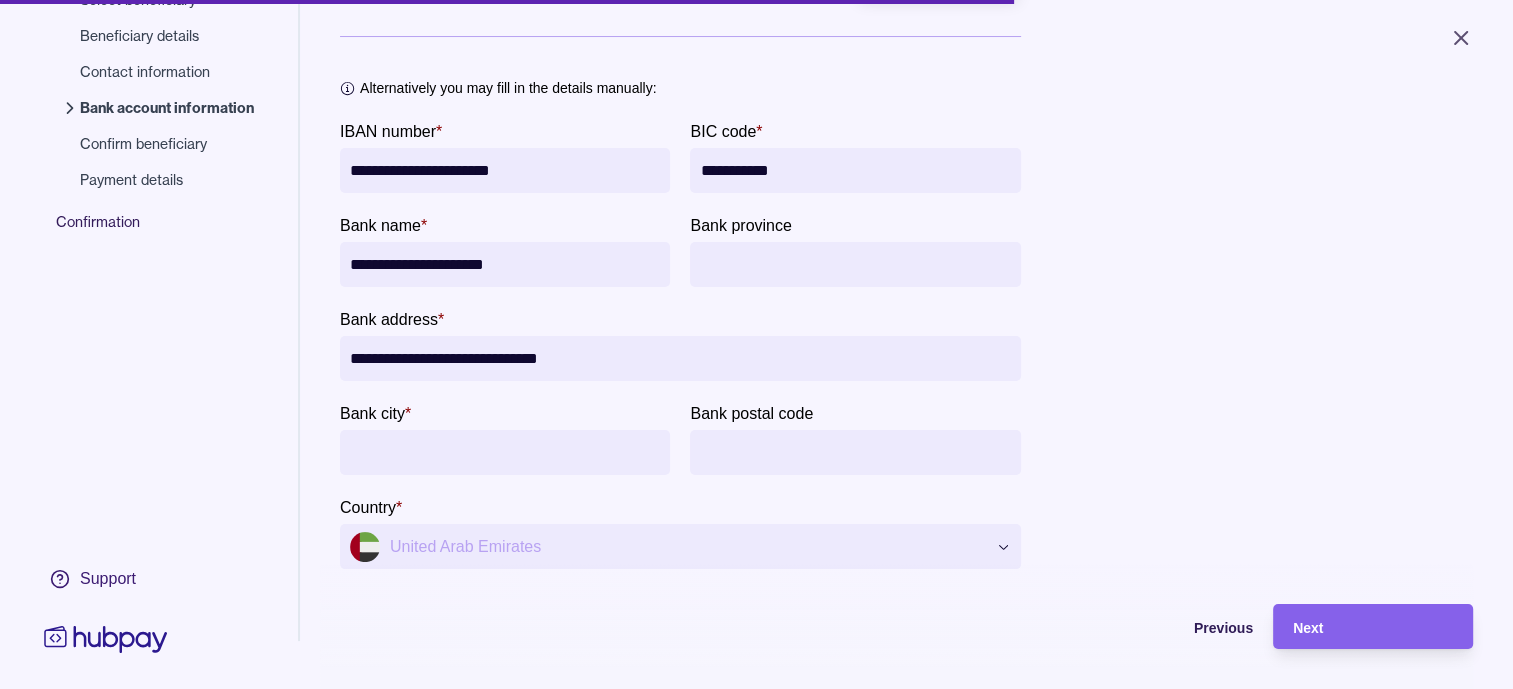 type on "**********" 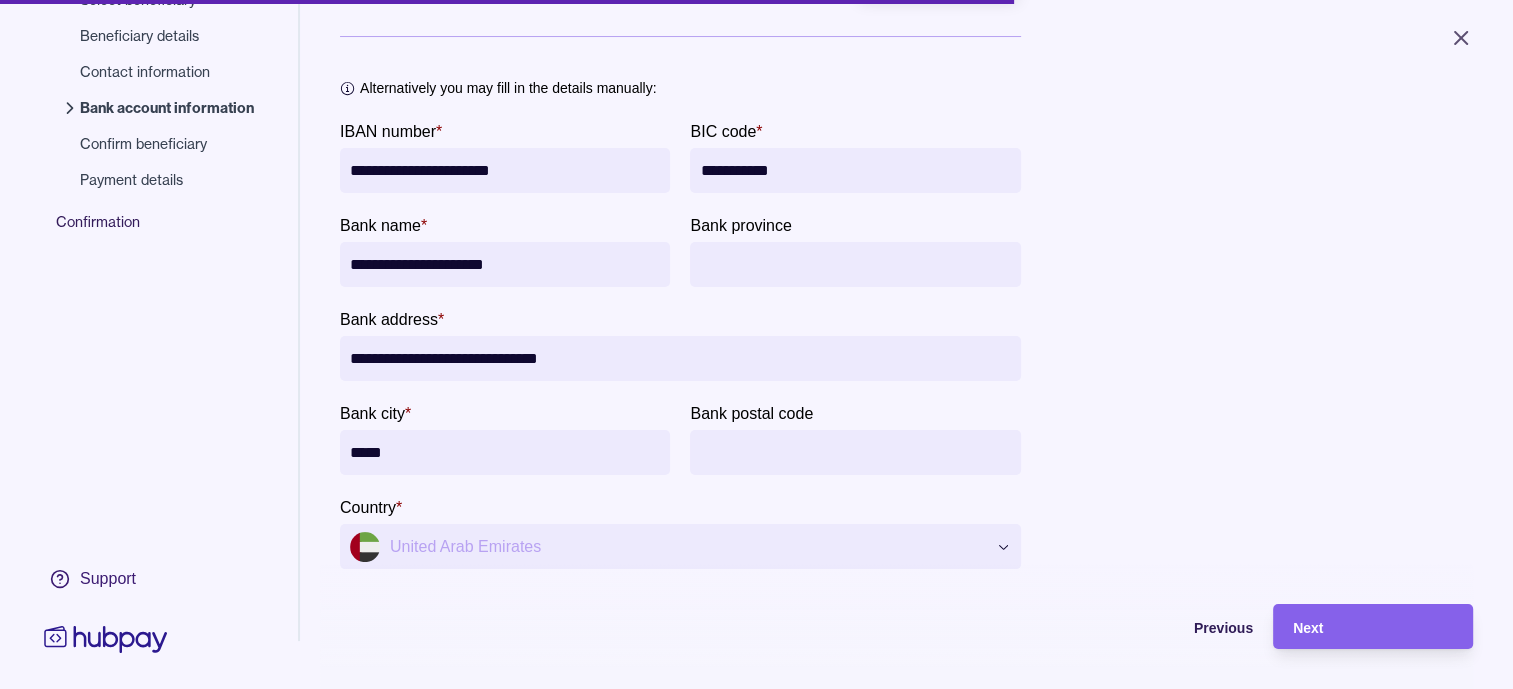type on "*****" 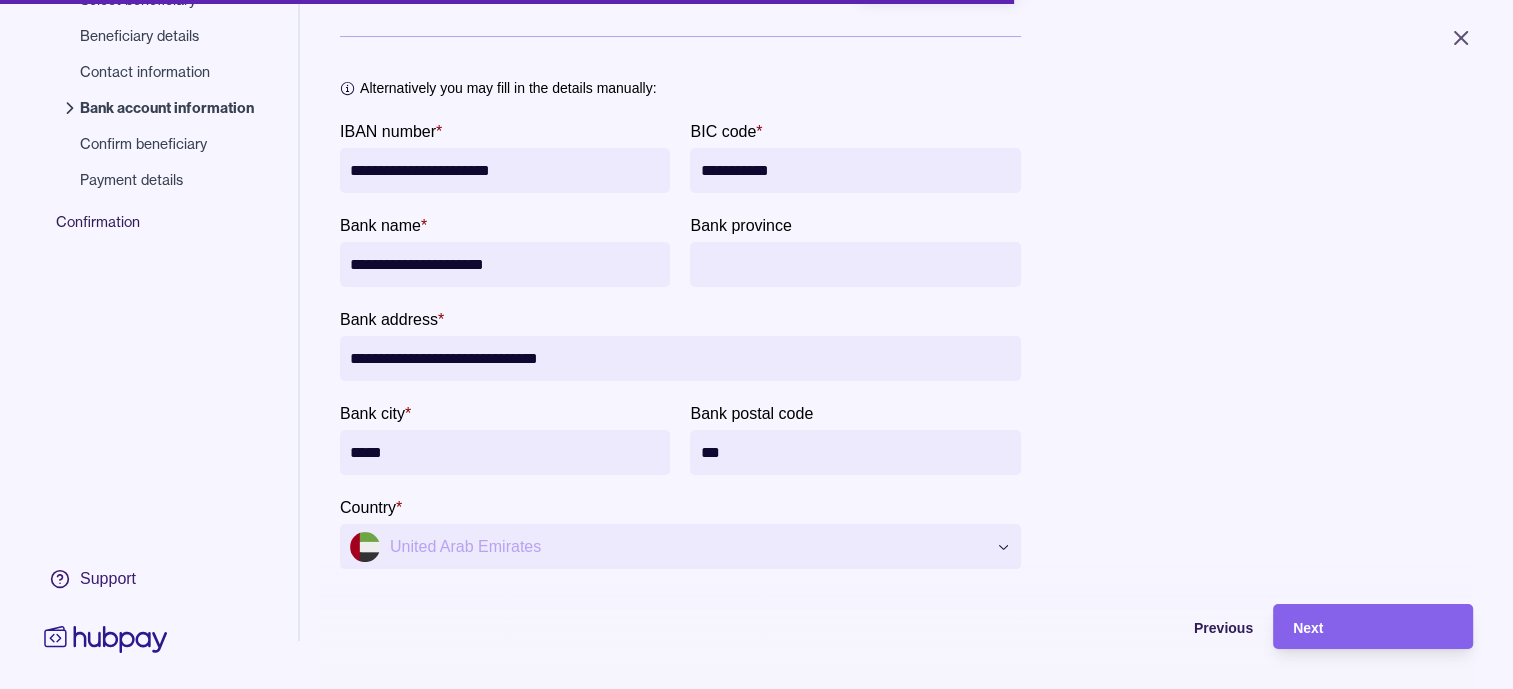 type on "***" 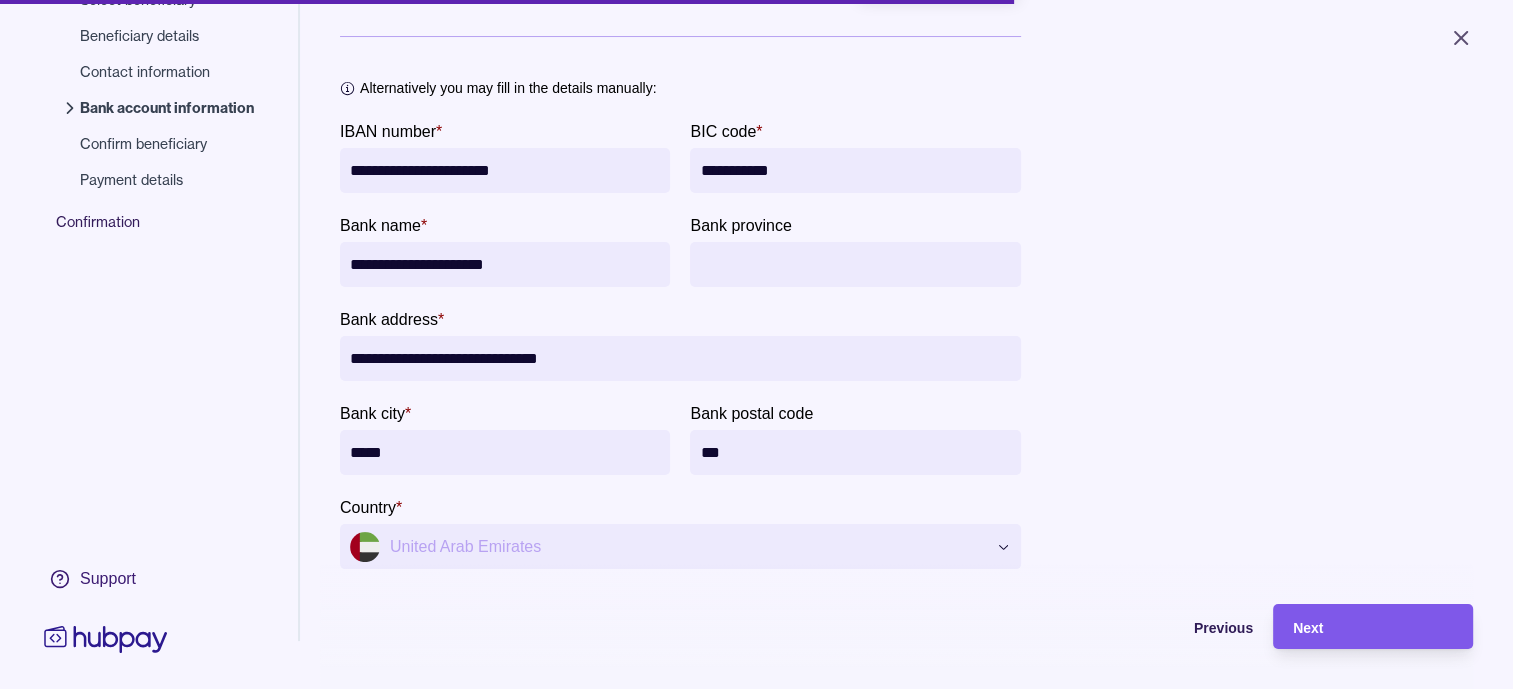 click on "Next" at bounding box center [1373, 627] 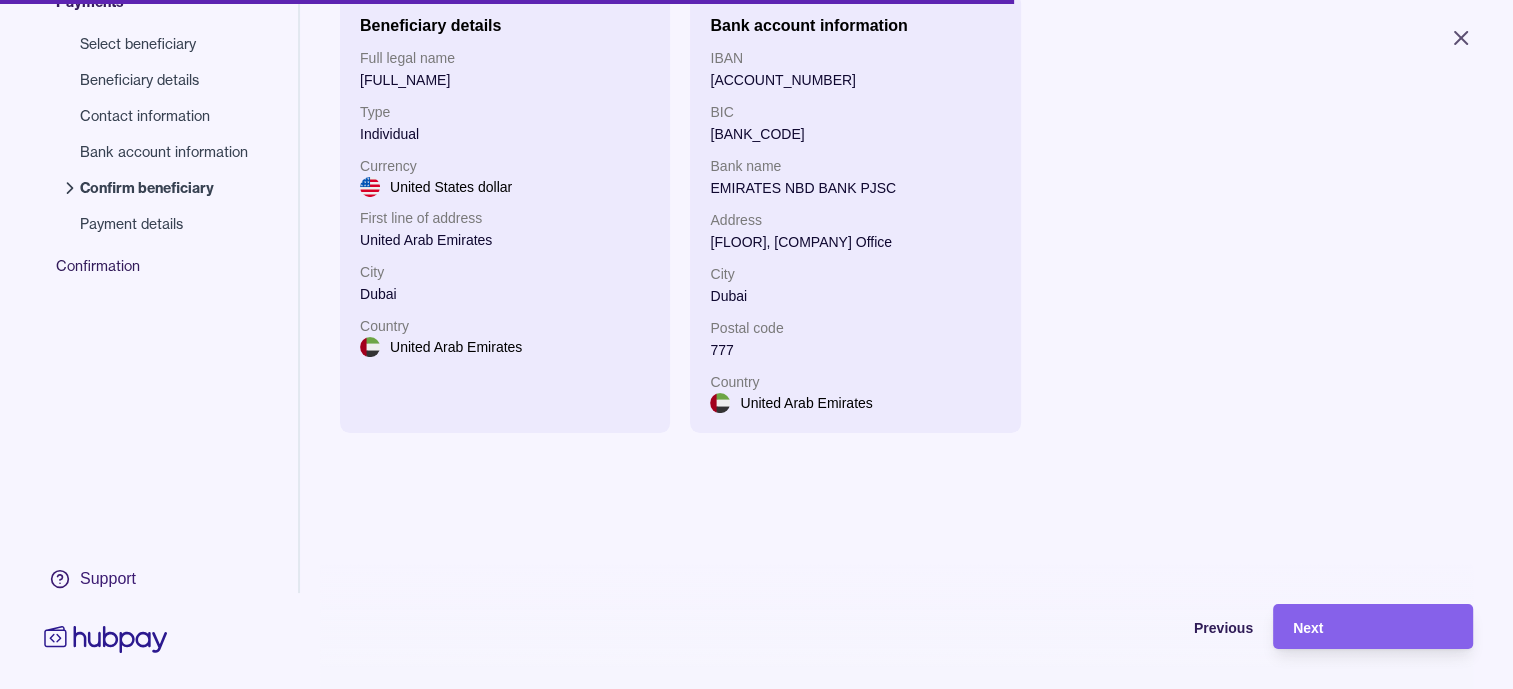 scroll, scrollTop: 0, scrollLeft: 0, axis: both 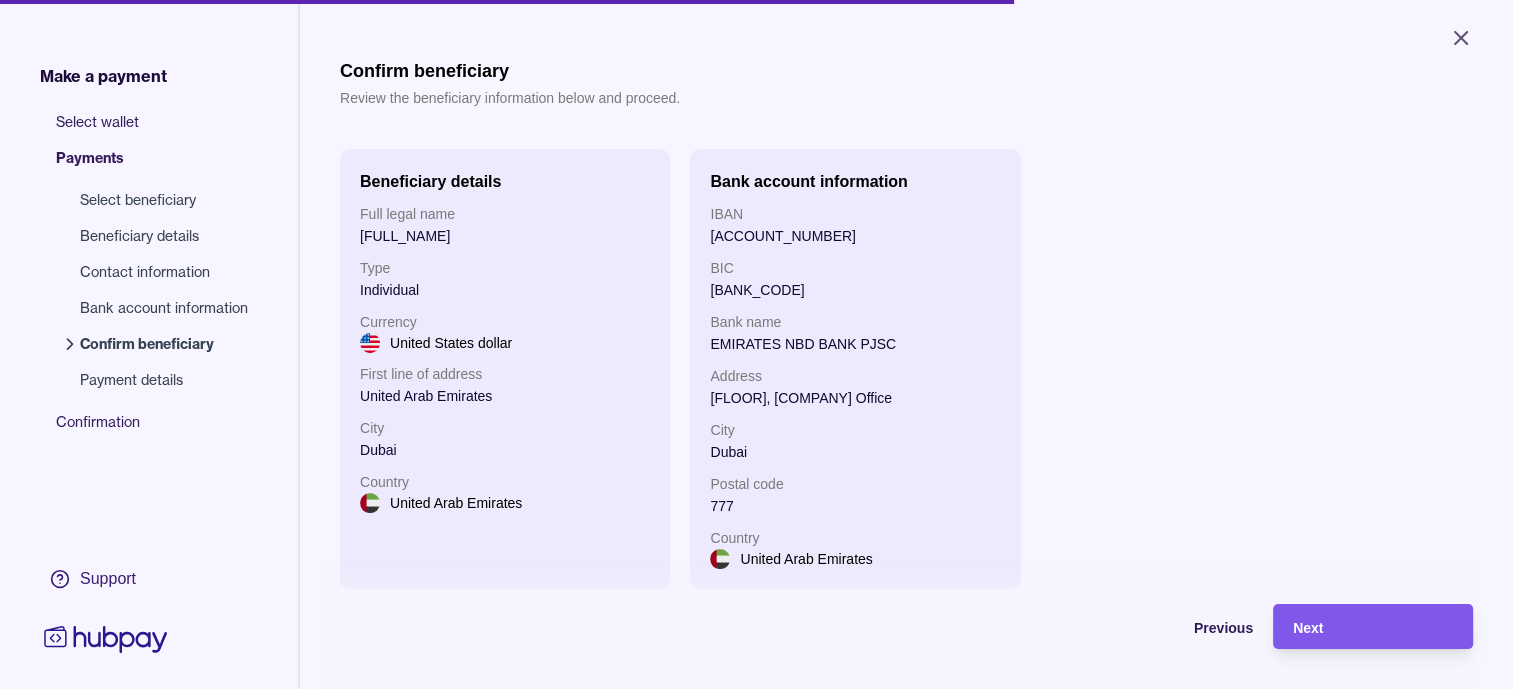 click on "Next" at bounding box center [1373, 627] 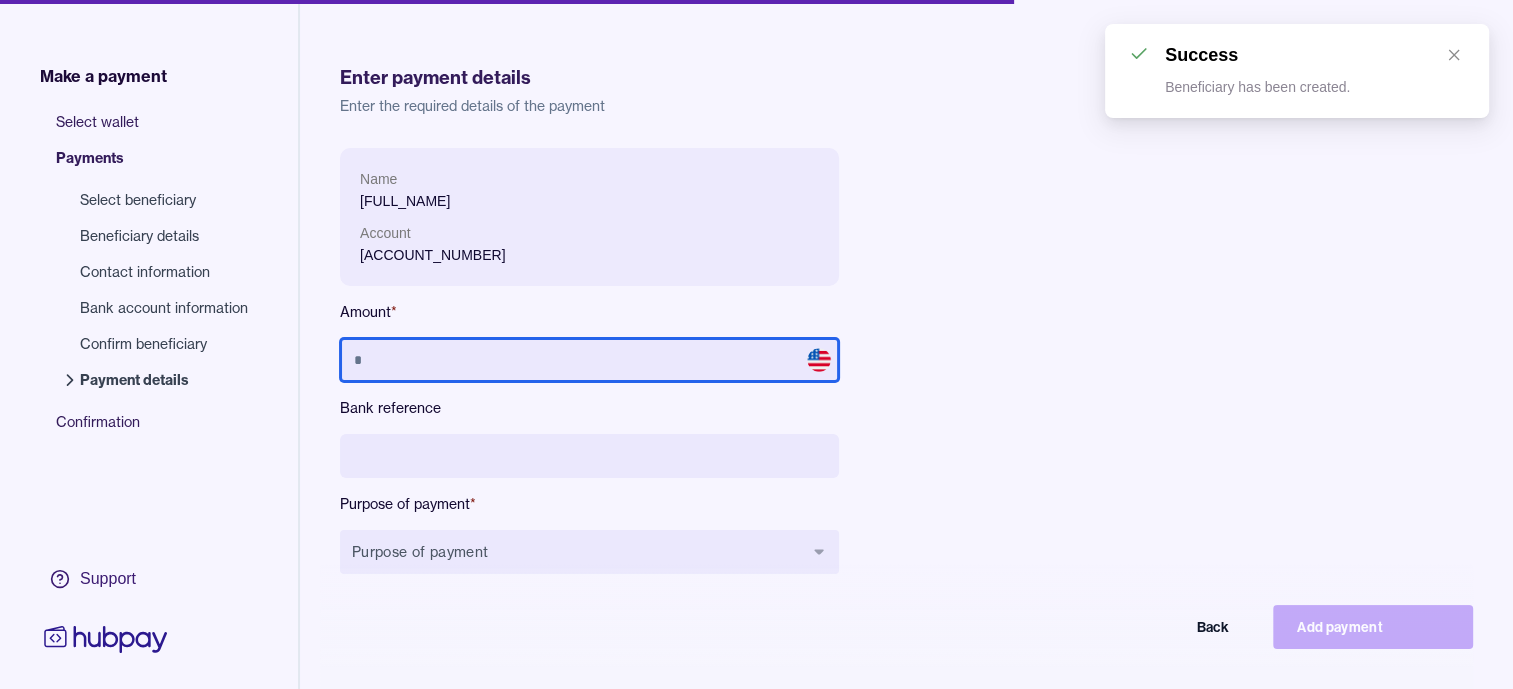 click at bounding box center (589, 360) 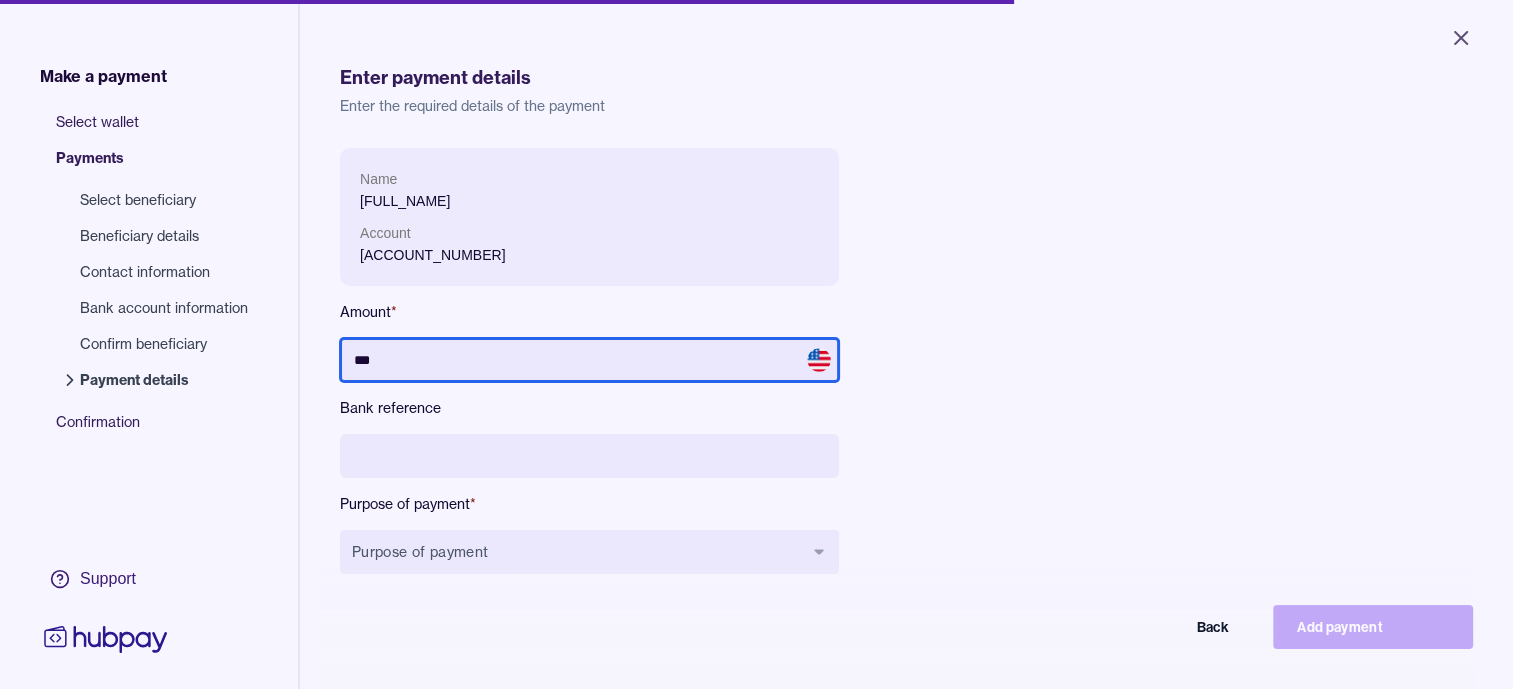 type on "***" 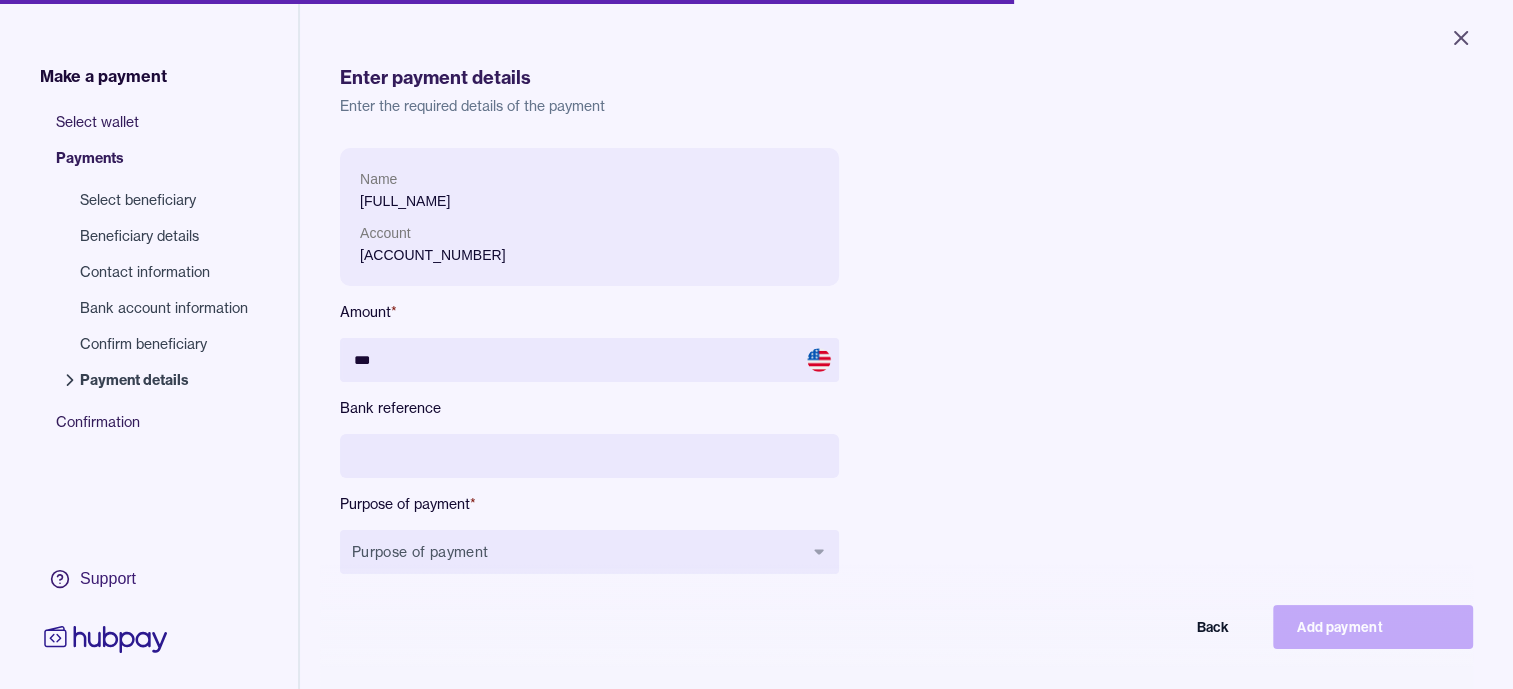 click at bounding box center [589, 456] 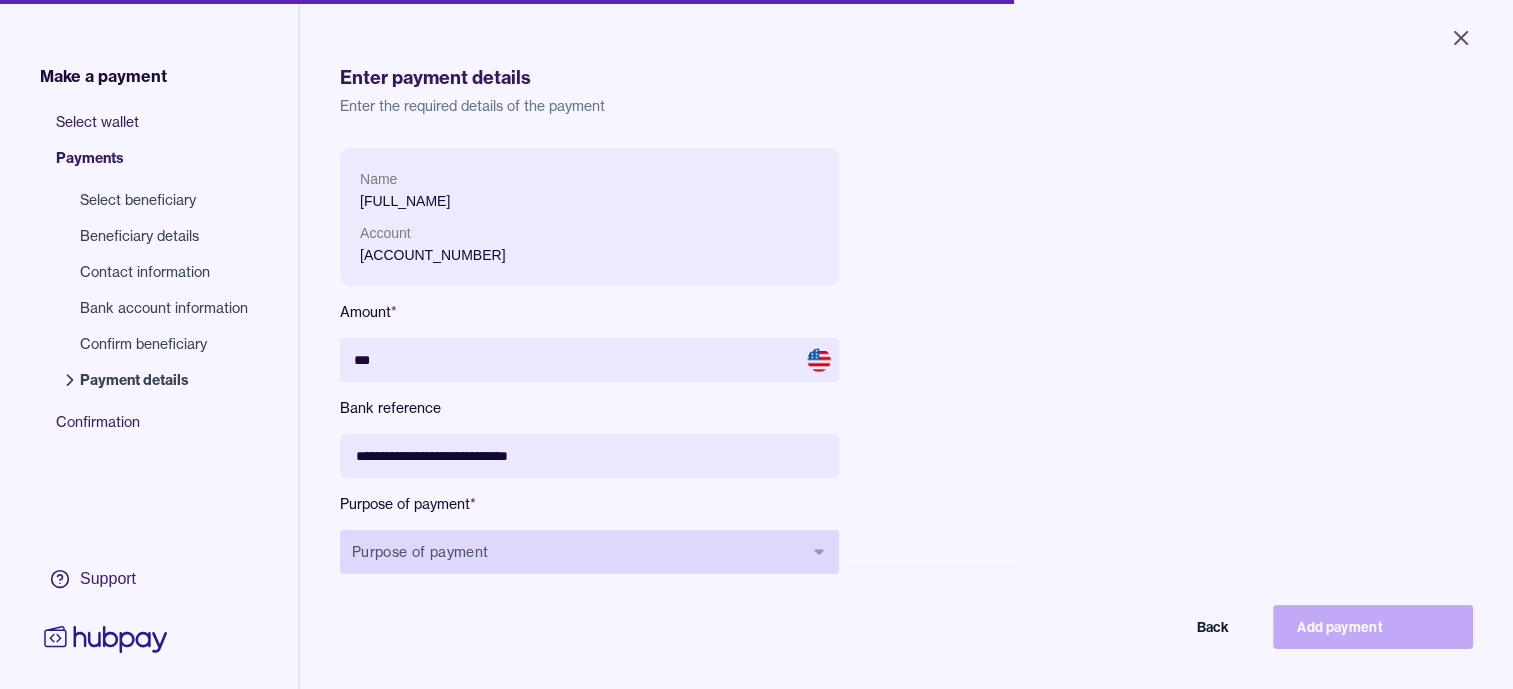 type on "**********" 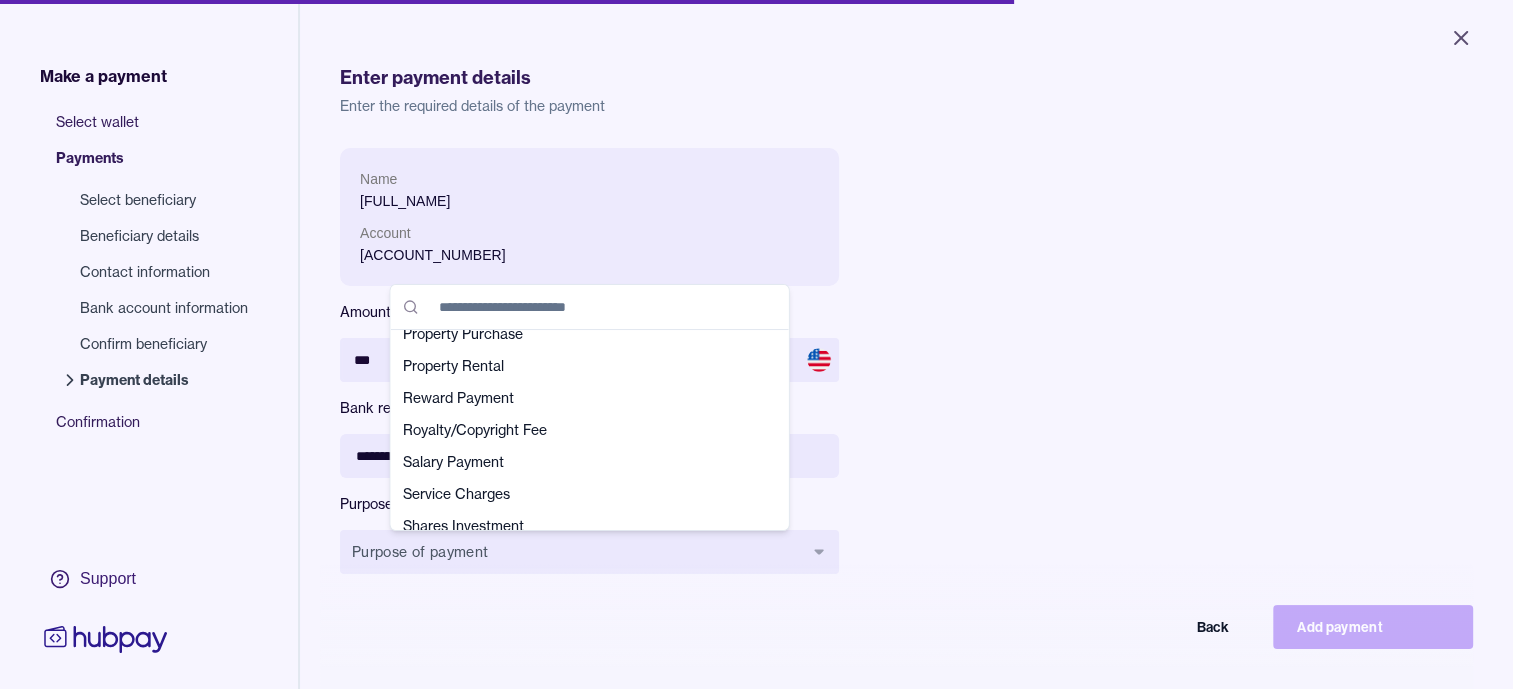 scroll, scrollTop: 600, scrollLeft: 0, axis: vertical 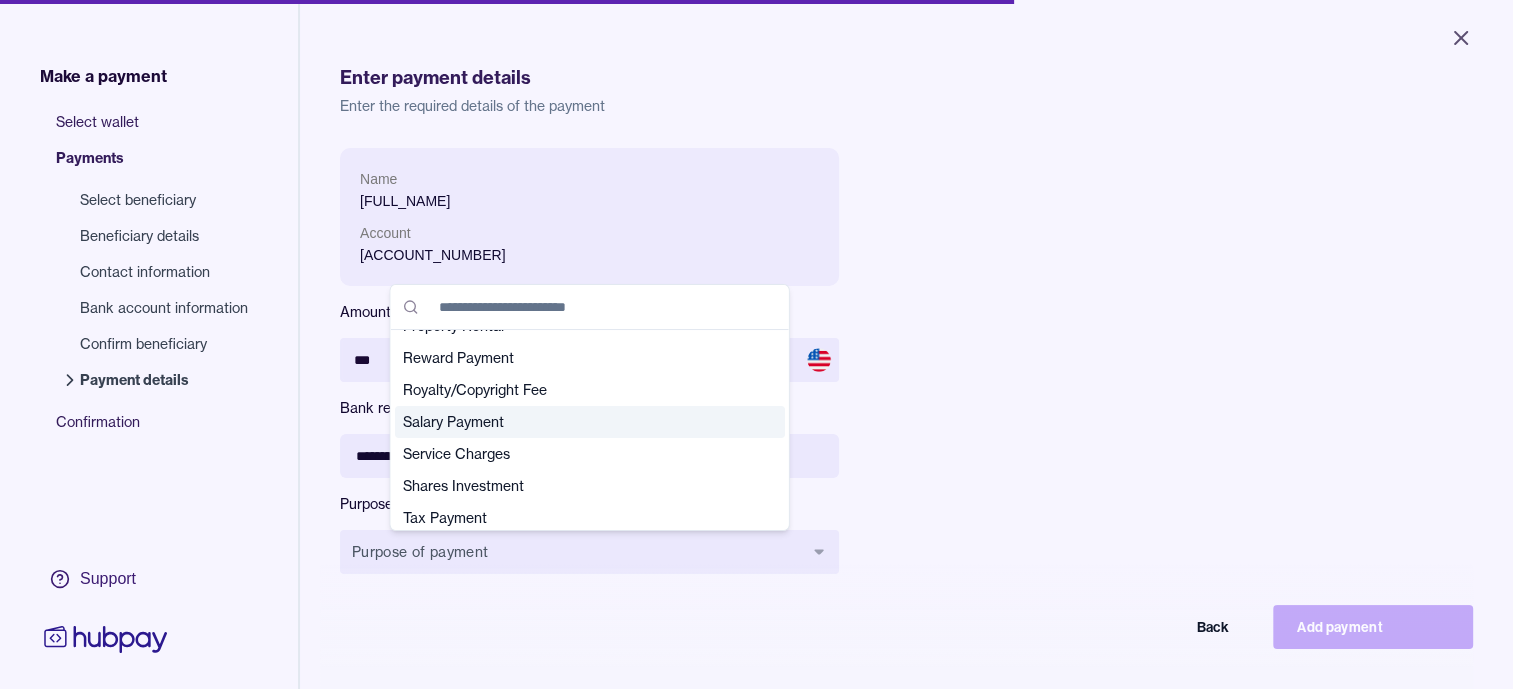 click on "Salary Payment" at bounding box center (578, 422) 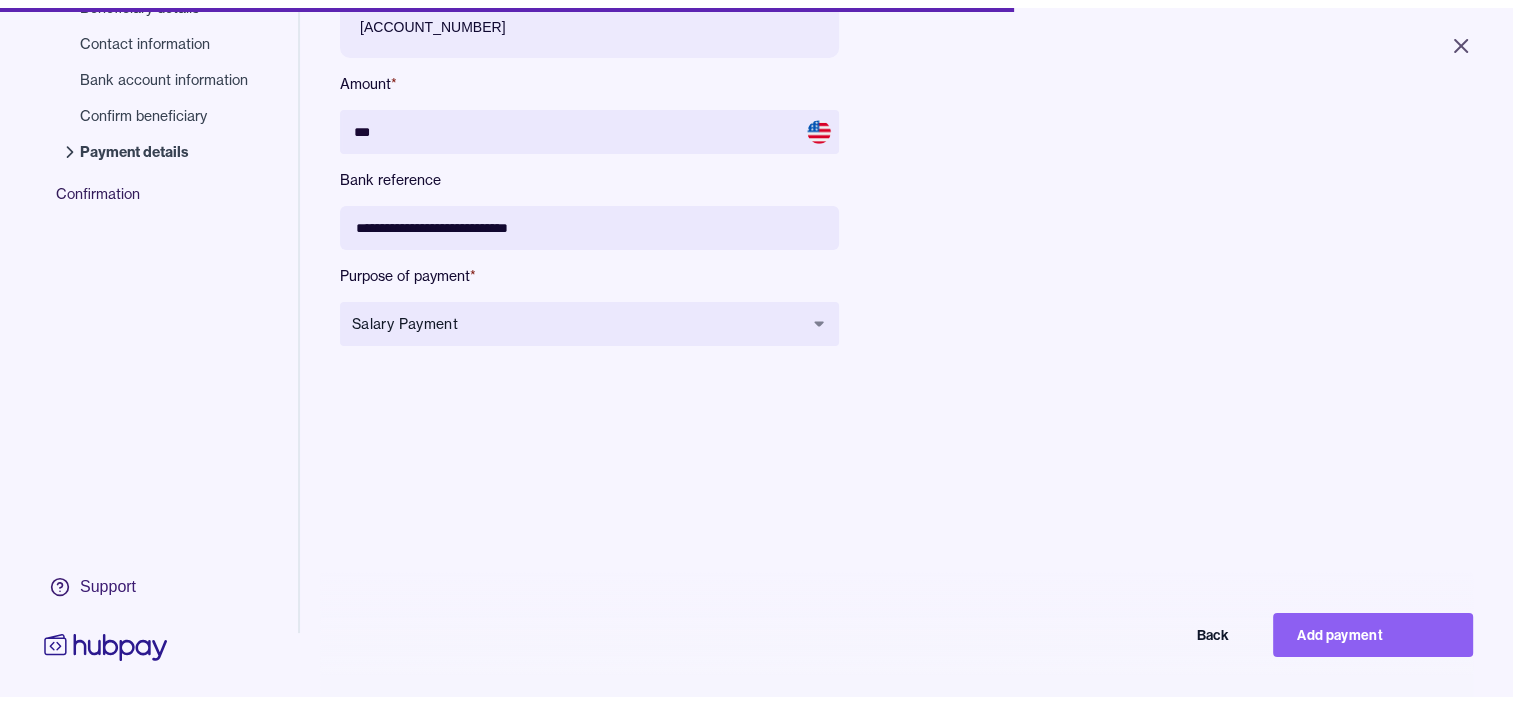 scroll, scrollTop: 268, scrollLeft: 0, axis: vertical 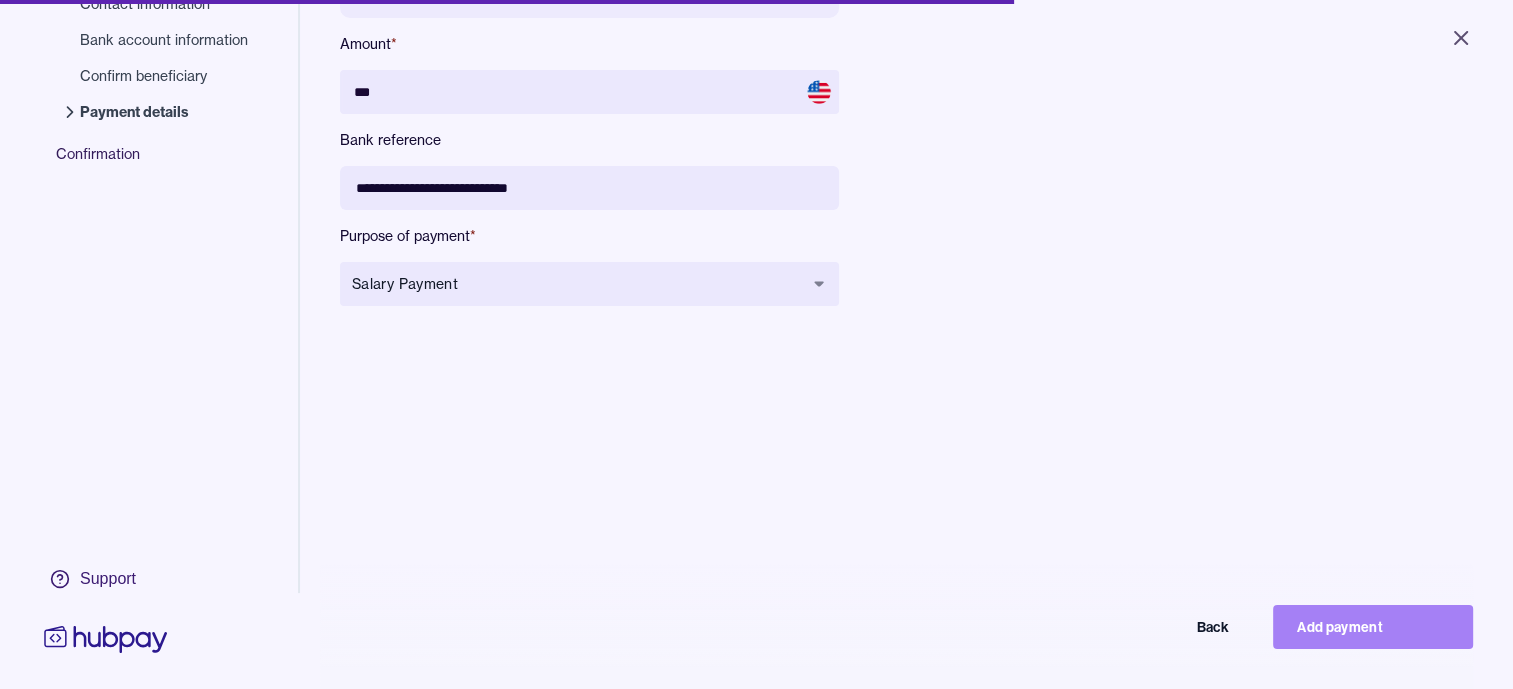 click on "Add payment" at bounding box center [1373, 627] 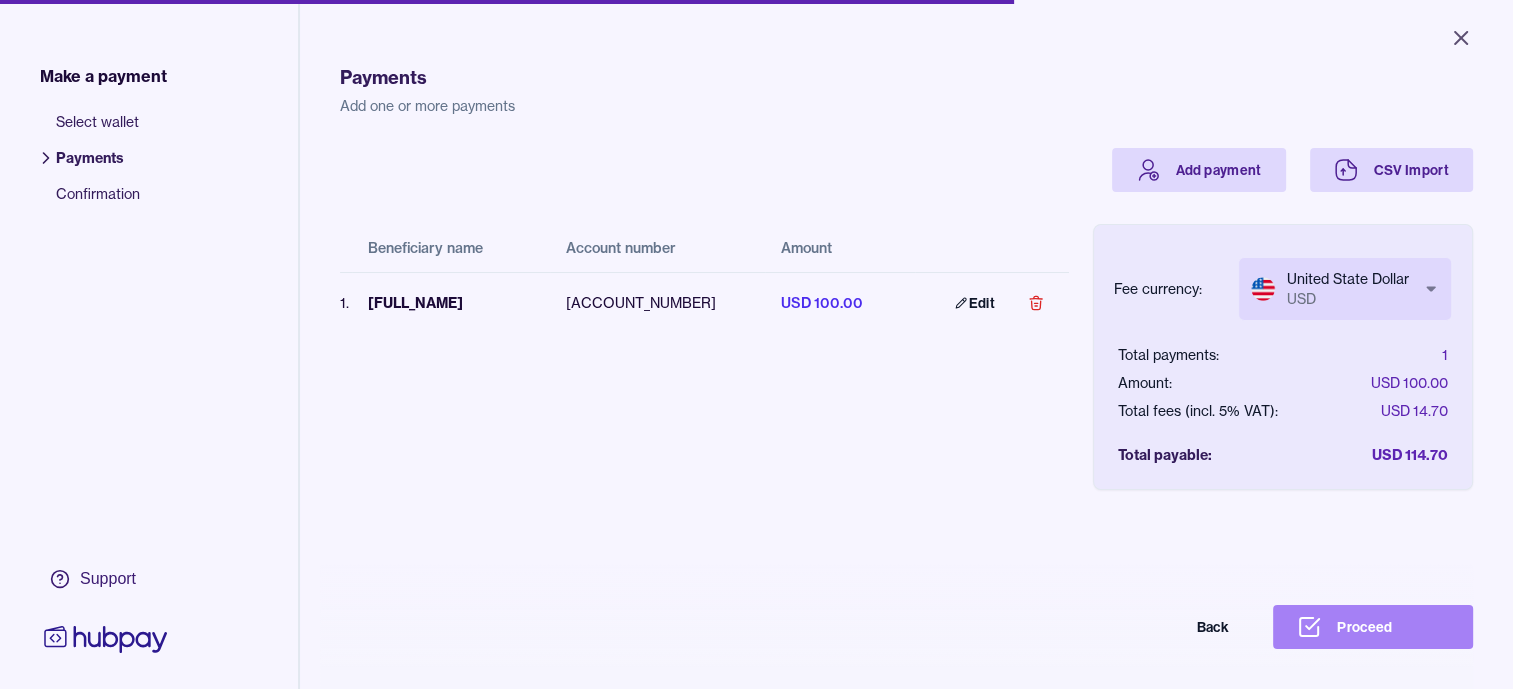 click on "Proceed" at bounding box center [1373, 627] 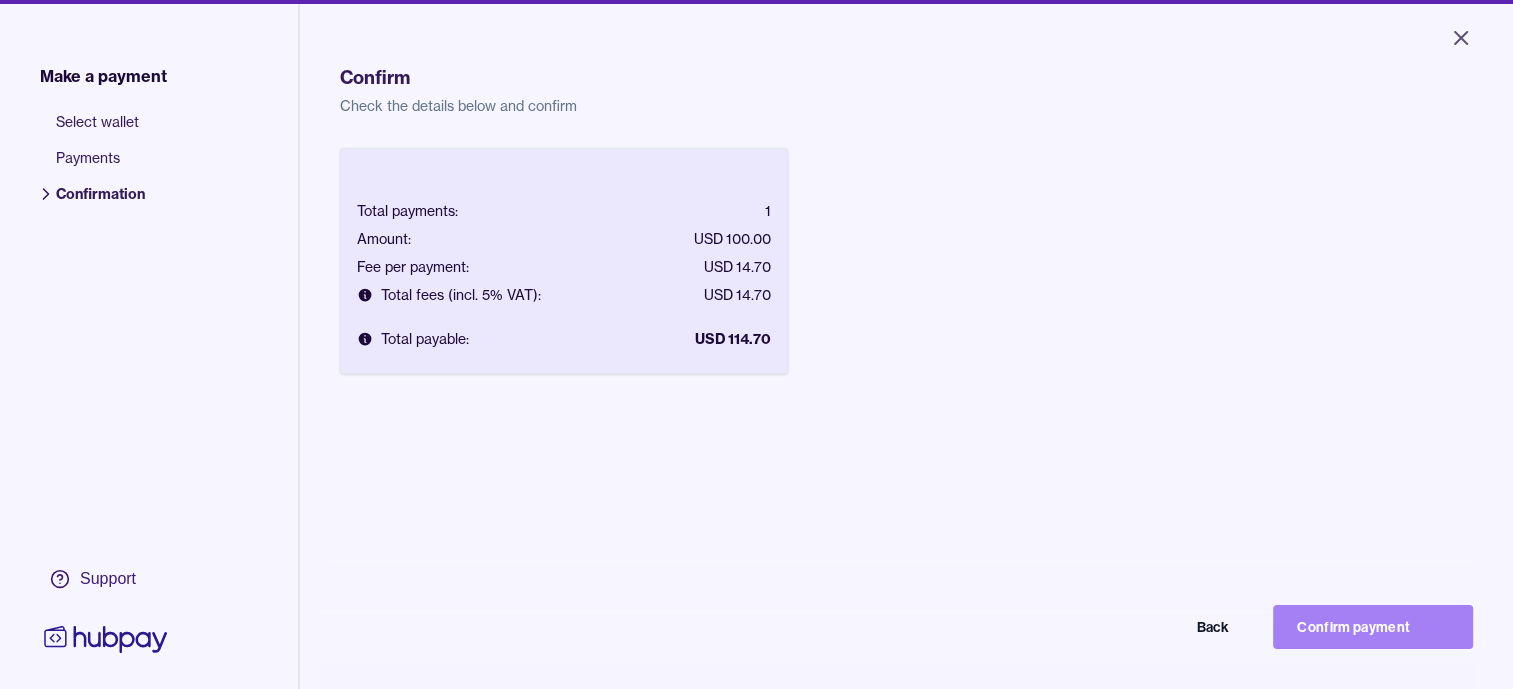 click on "Confirm payment" at bounding box center [1373, 627] 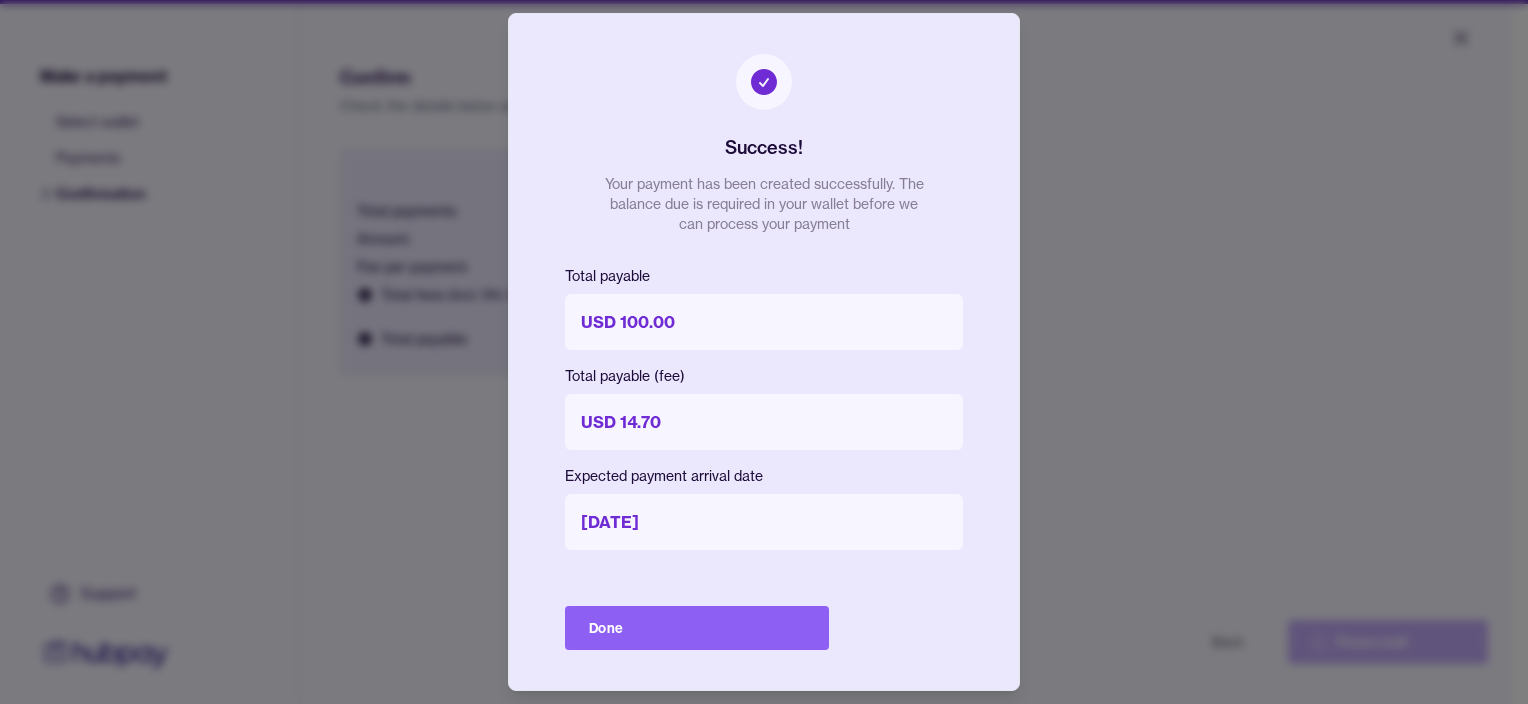 click on "Done" at bounding box center [697, 628] 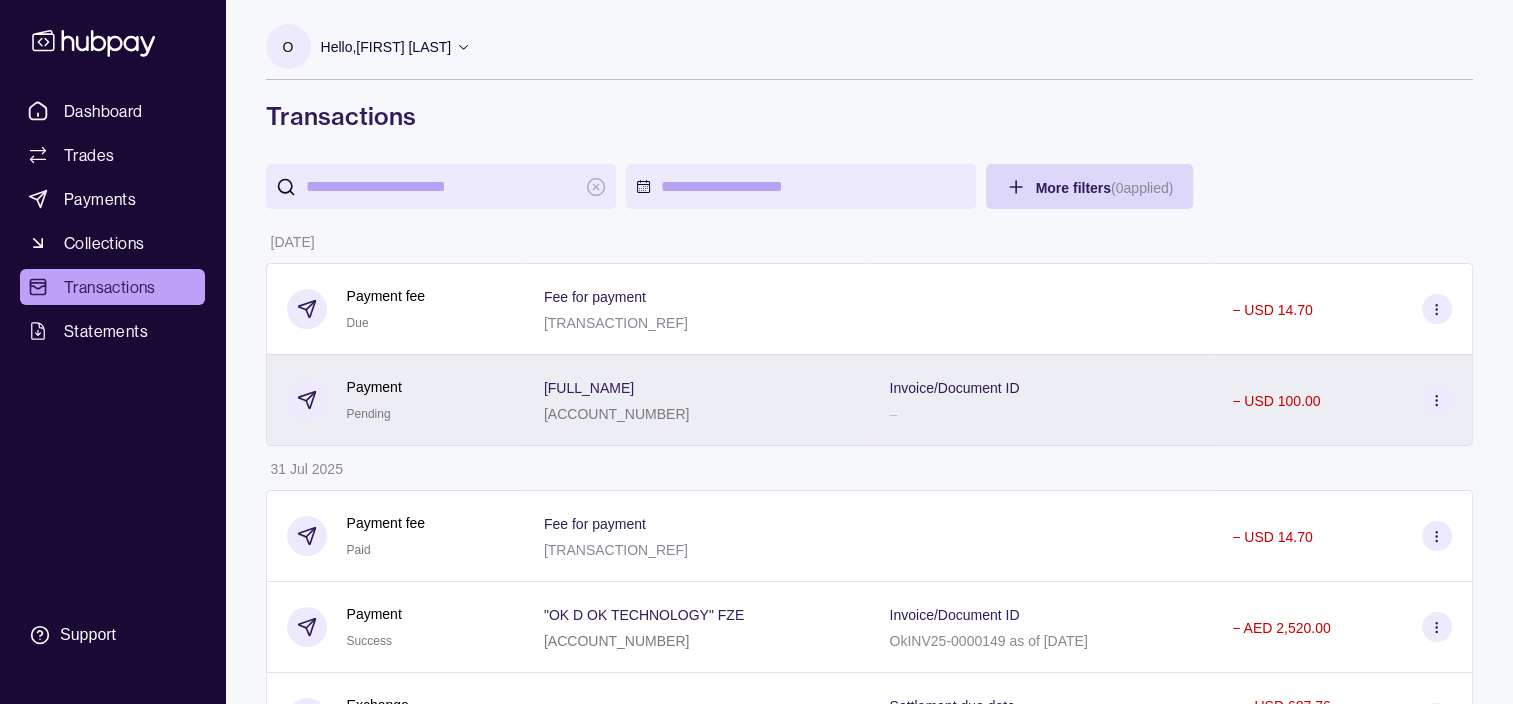 click 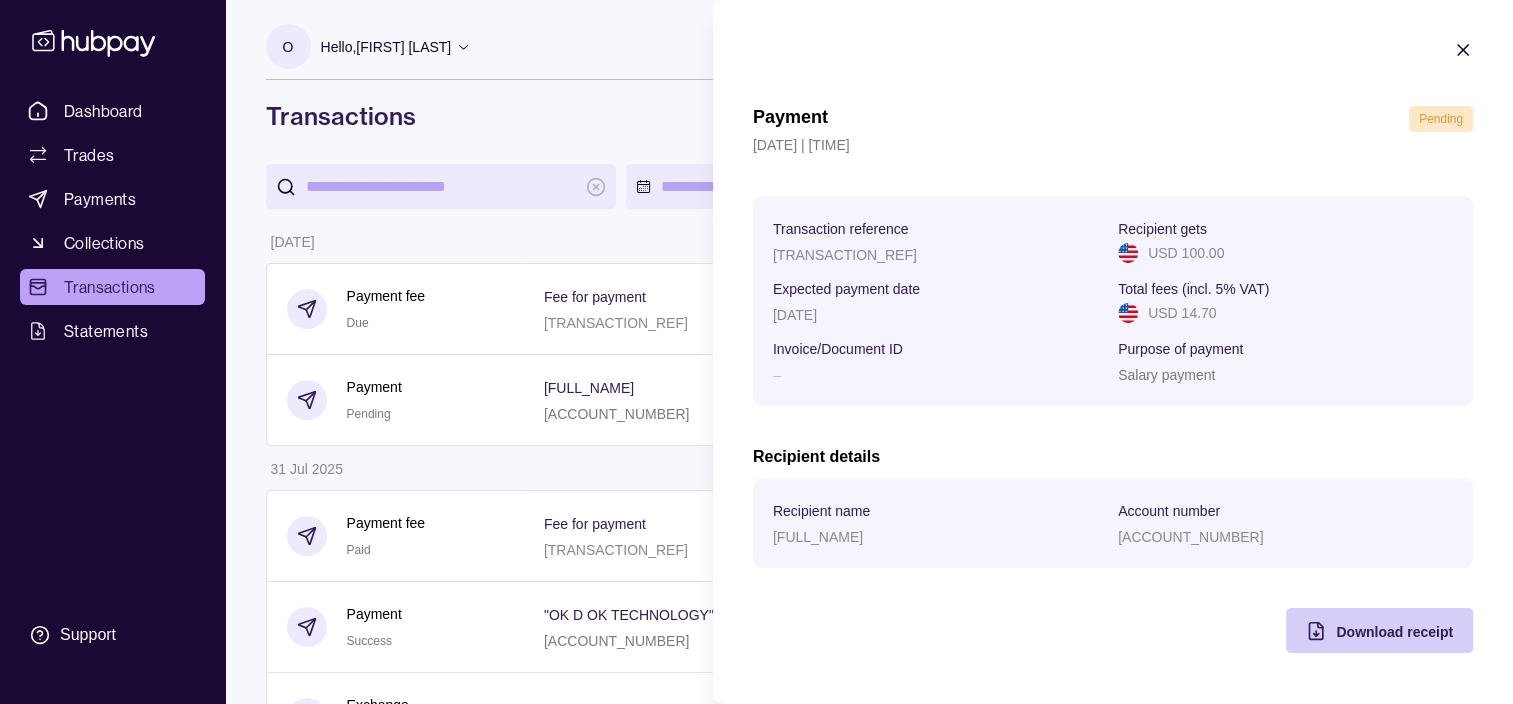 click on "Download receipt" at bounding box center [1394, 631] 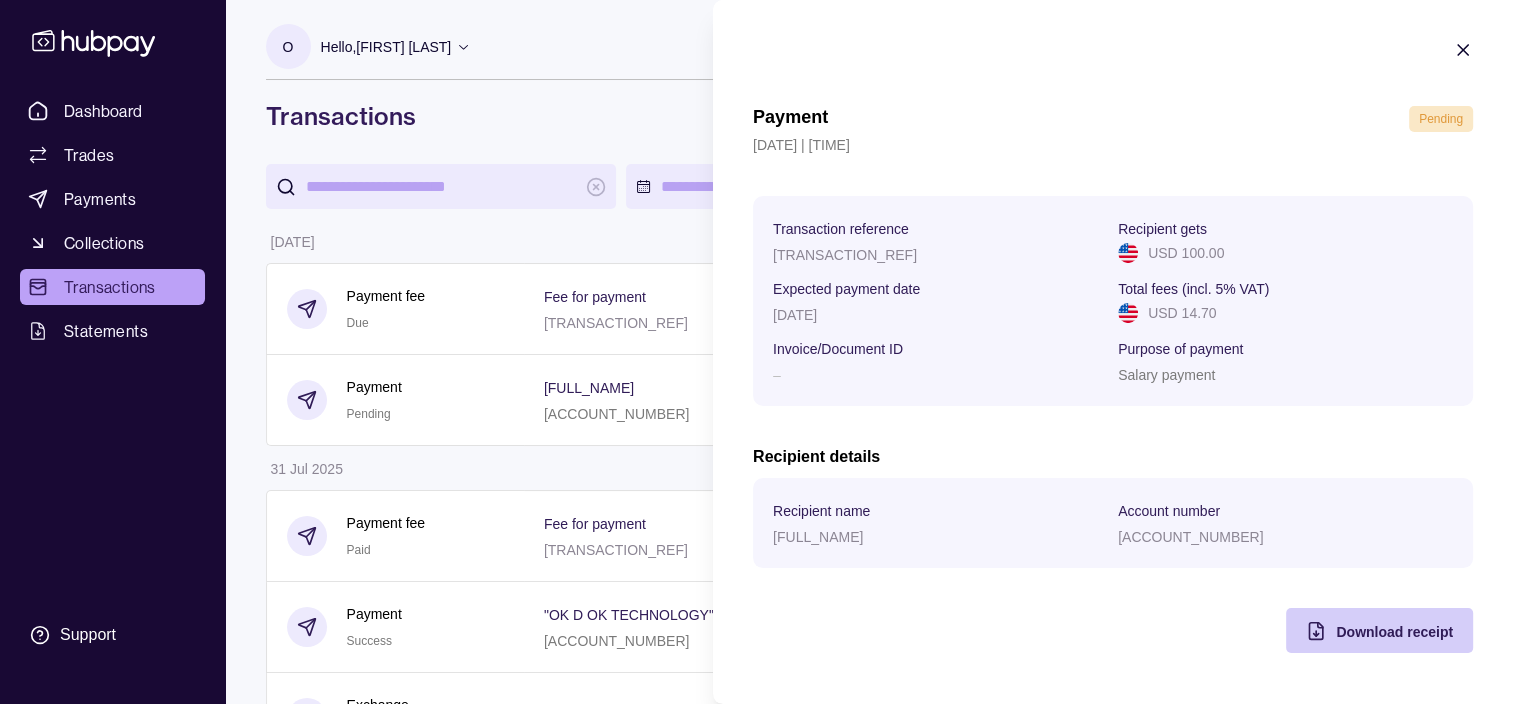 click on "Download receipt" at bounding box center [1394, 632] 